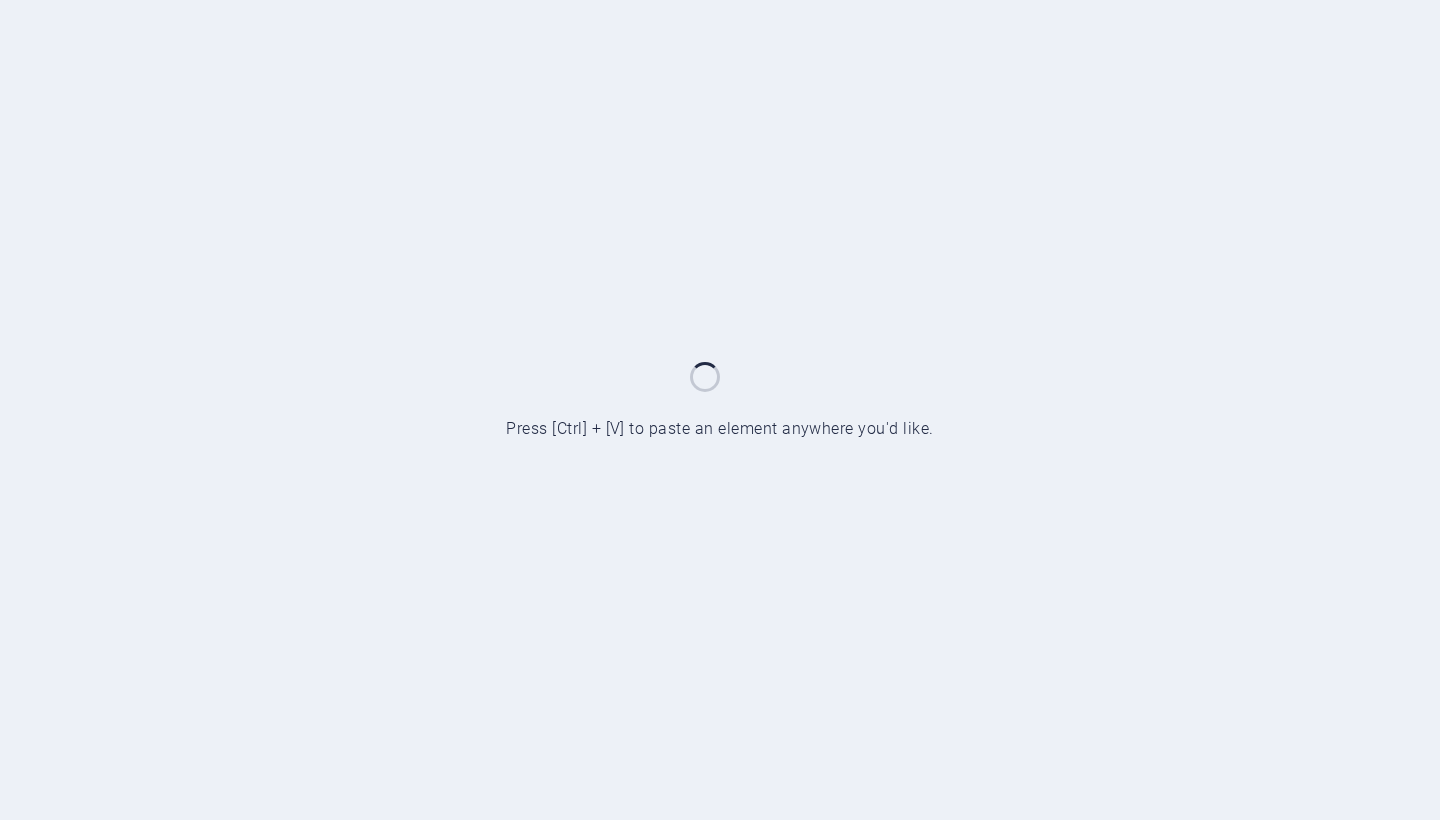 scroll, scrollTop: 0, scrollLeft: 0, axis: both 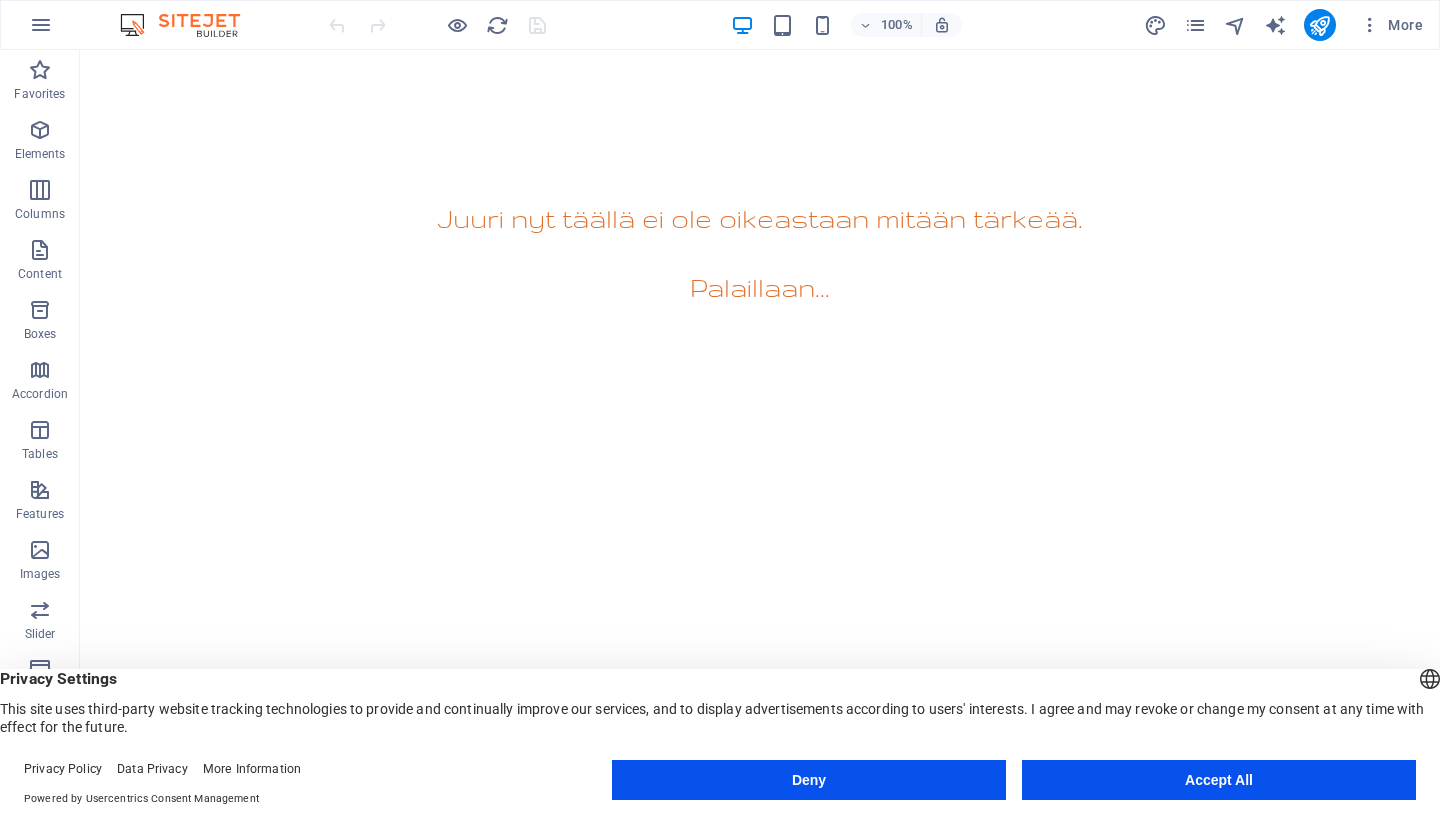 click on "Accept All" at bounding box center [1219, 780] 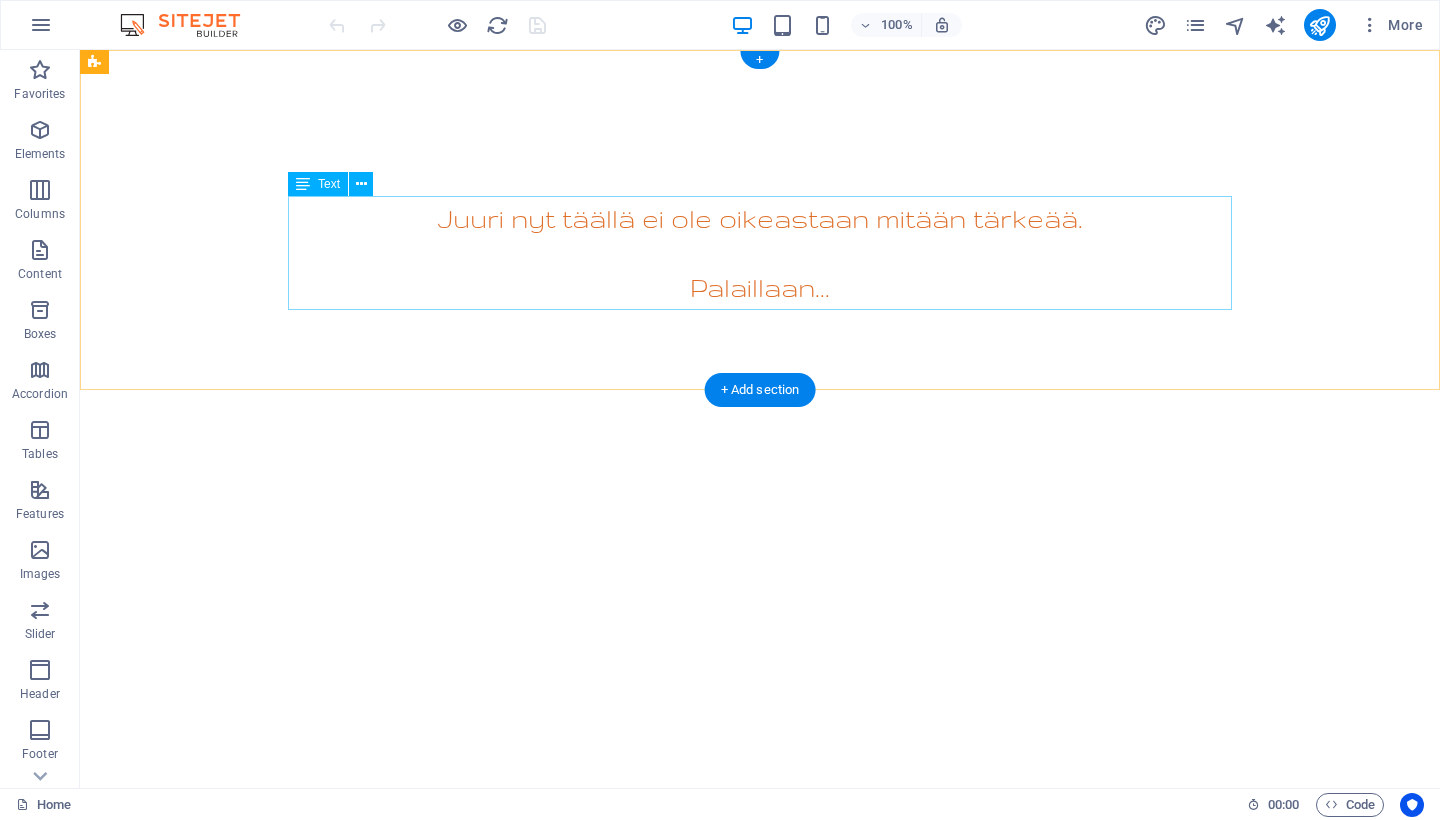 click on "Juuri nyt täällä ei ole oikeastaan mitään tärkeää.  Palaillaan..." at bounding box center (760, 253) 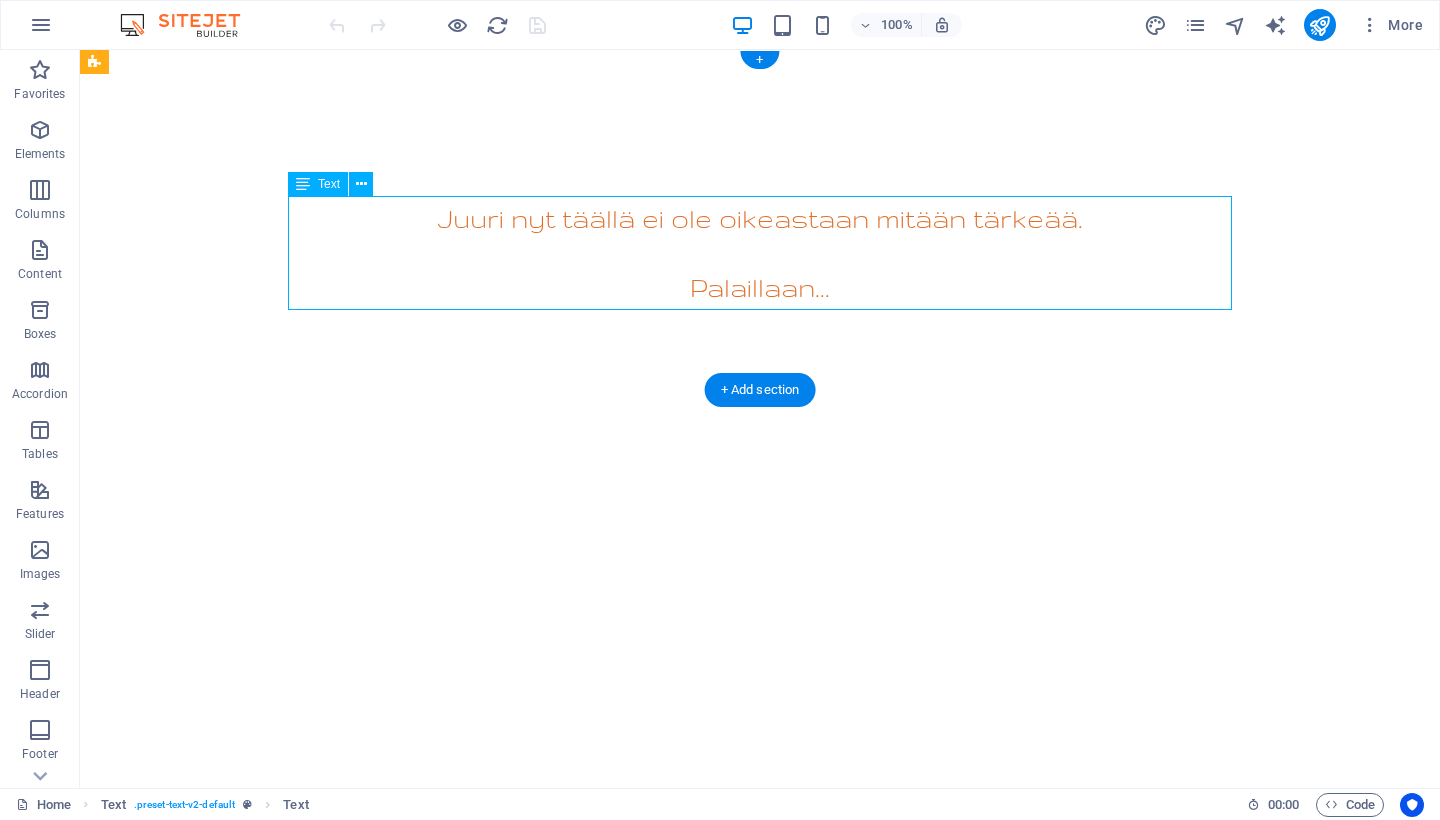 click on "Juuri nyt täällä ei ole oikeastaan mitään tärkeää.  Palaillaan..." at bounding box center (760, 253) 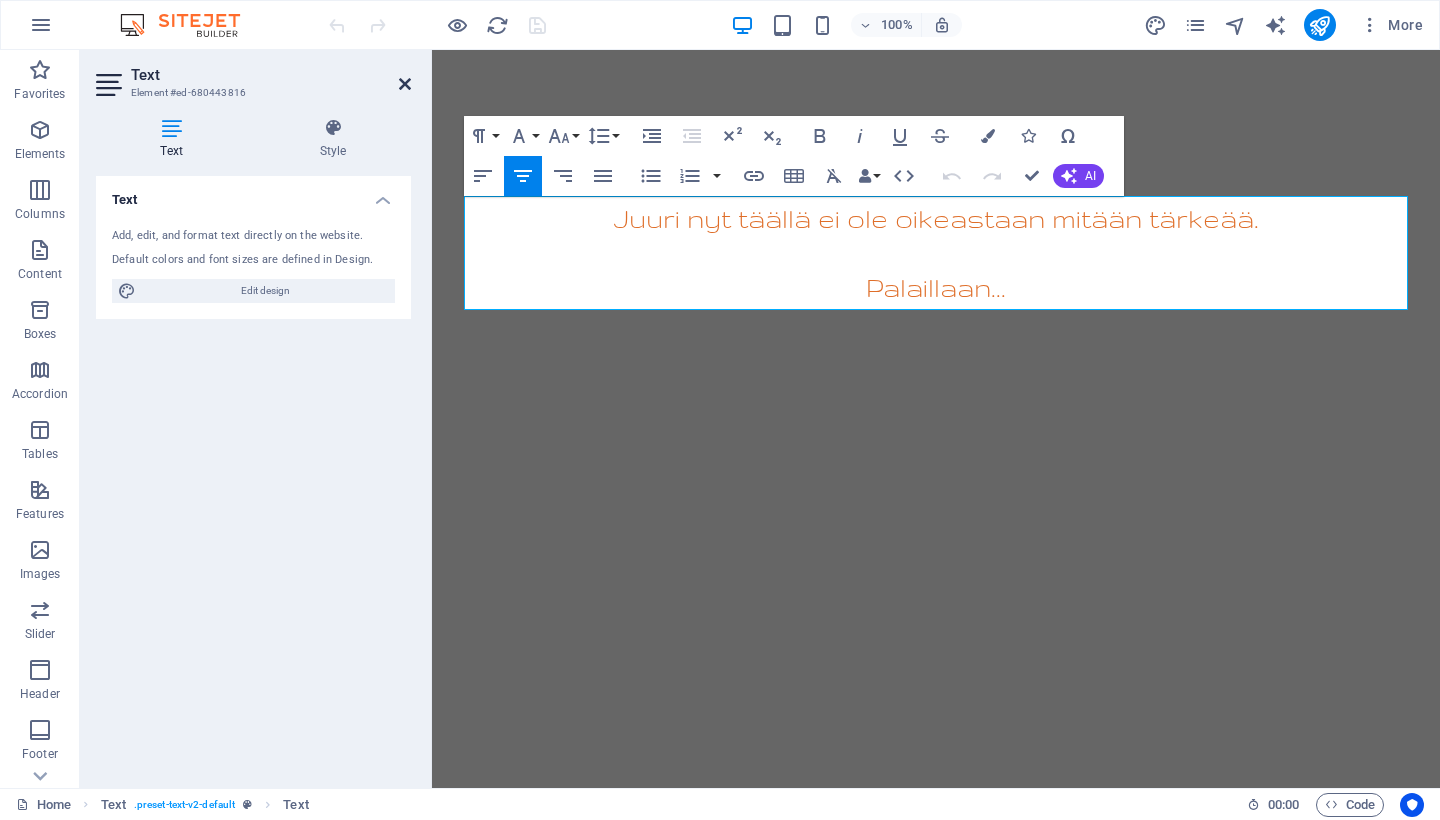 click at bounding box center [405, 84] 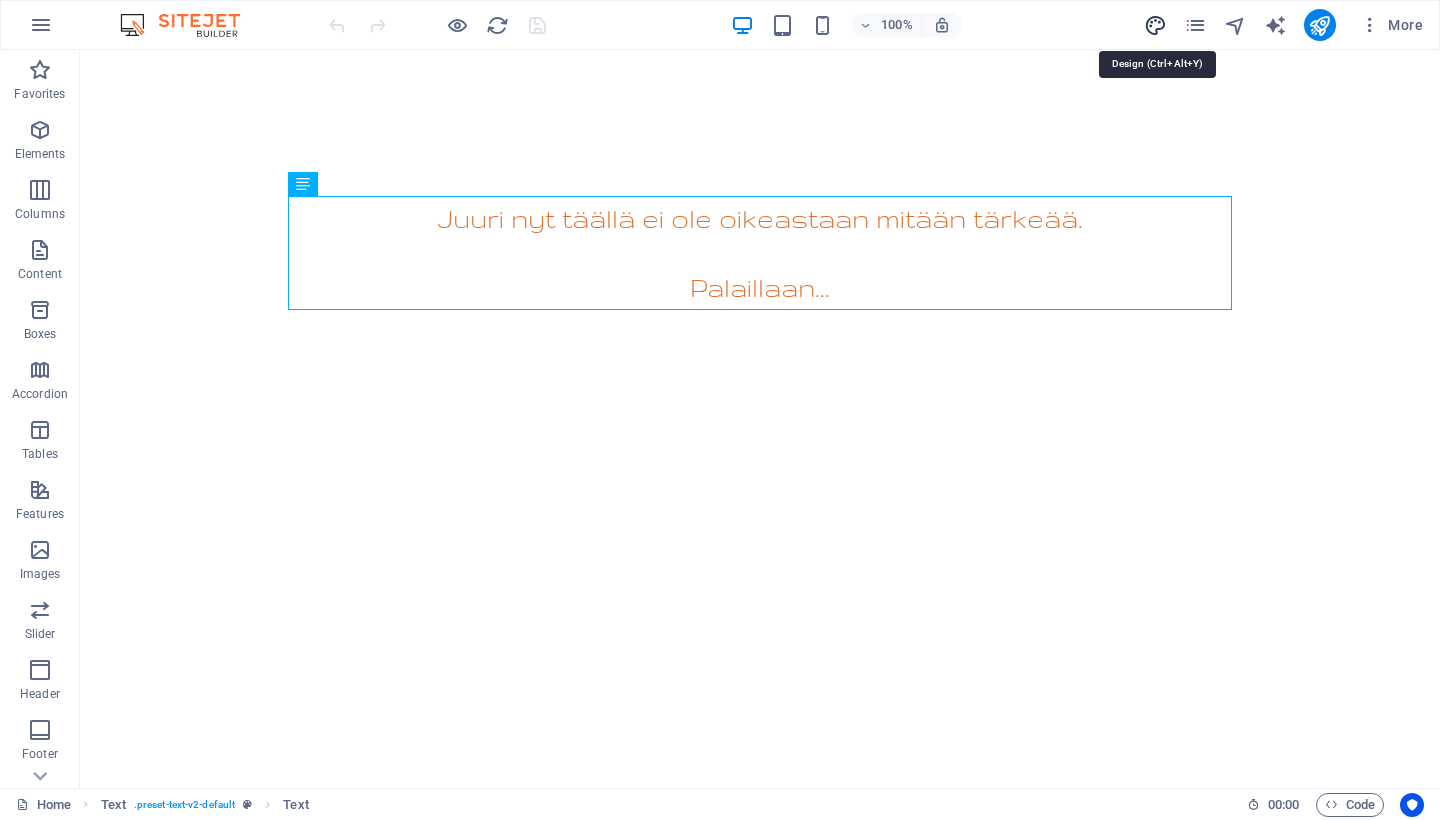 click at bounding box center [1155, 25] 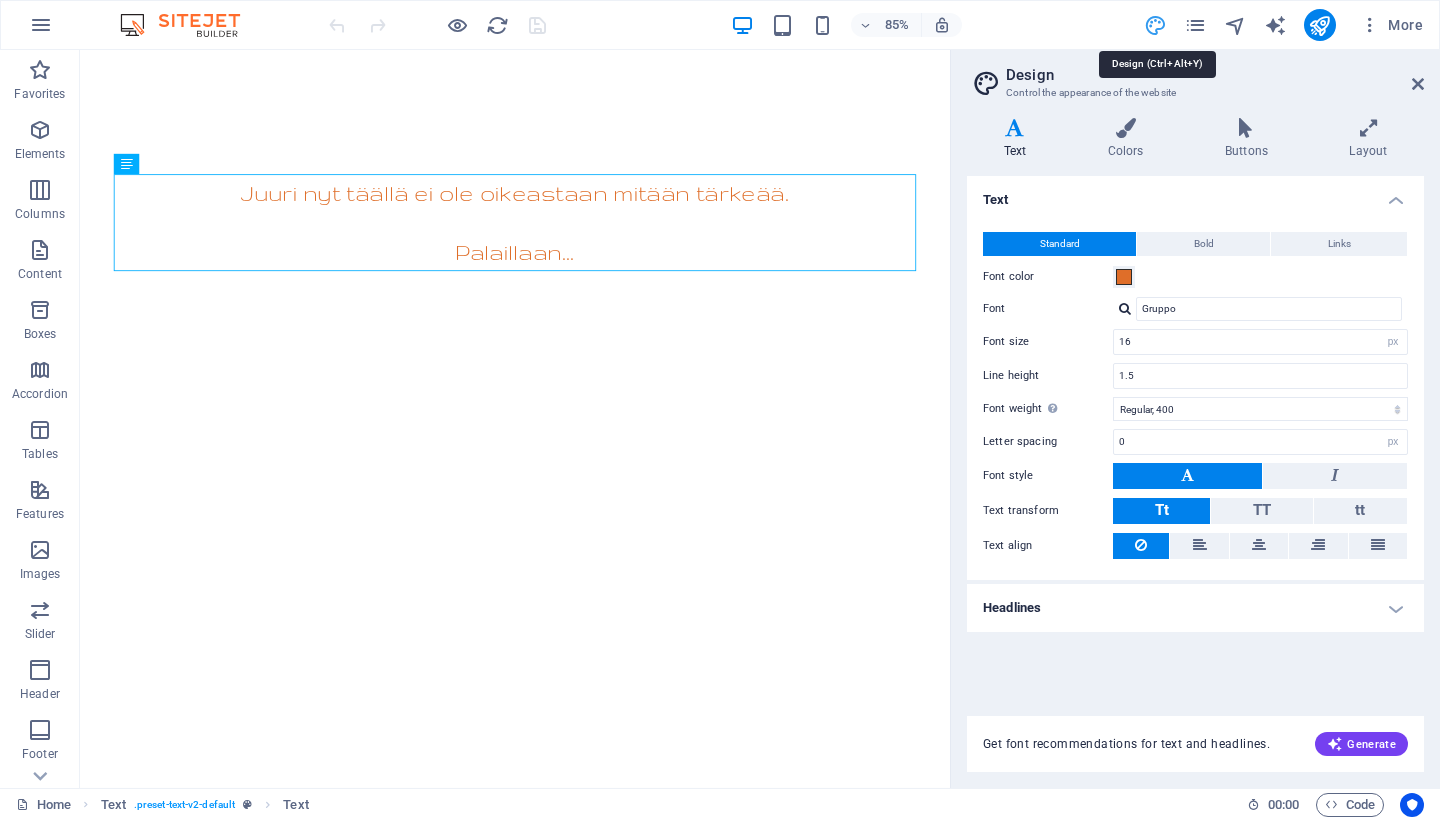 click at bounding box center (1155, 25) 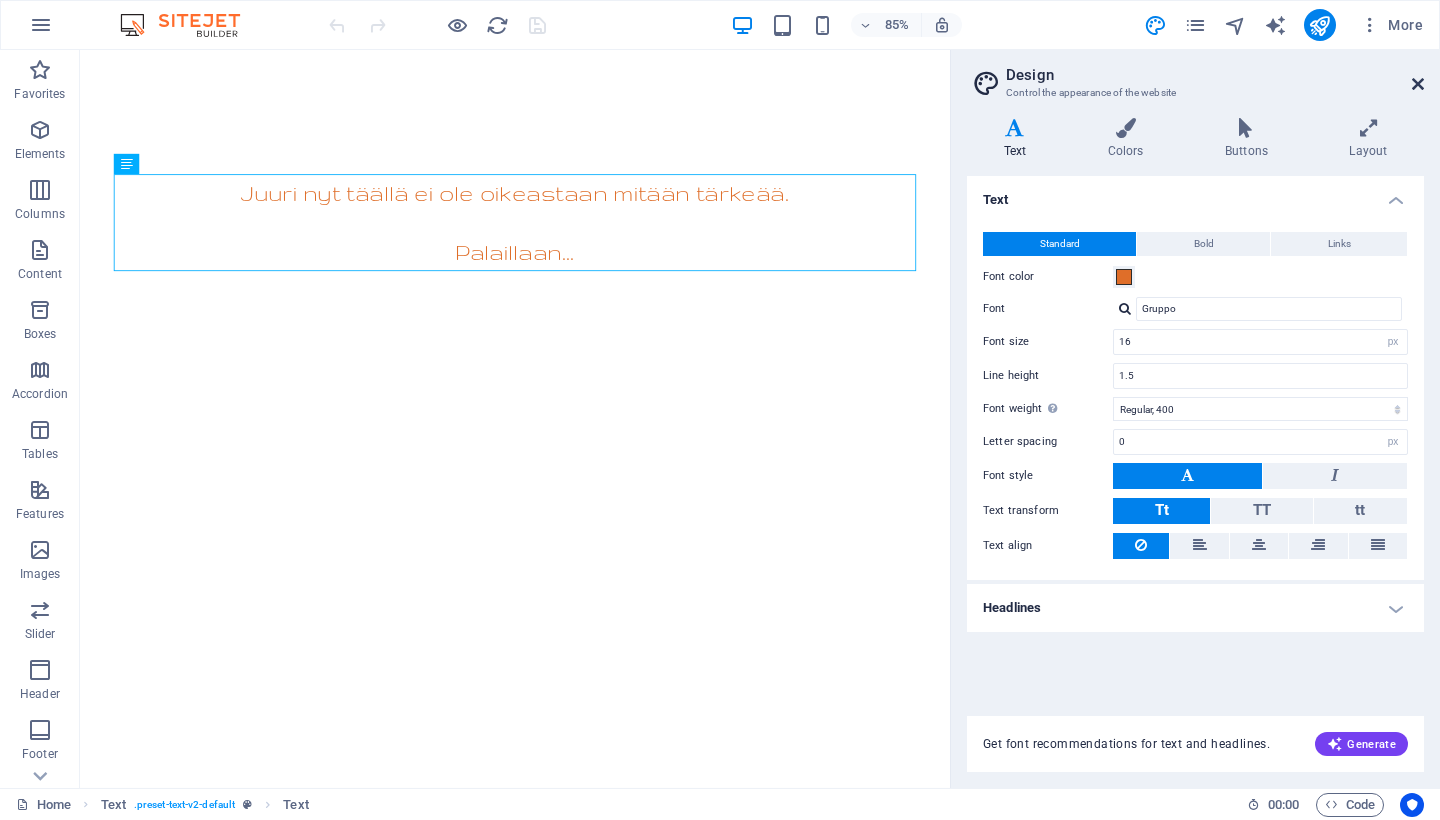 click at bounding box center [1418, 84] 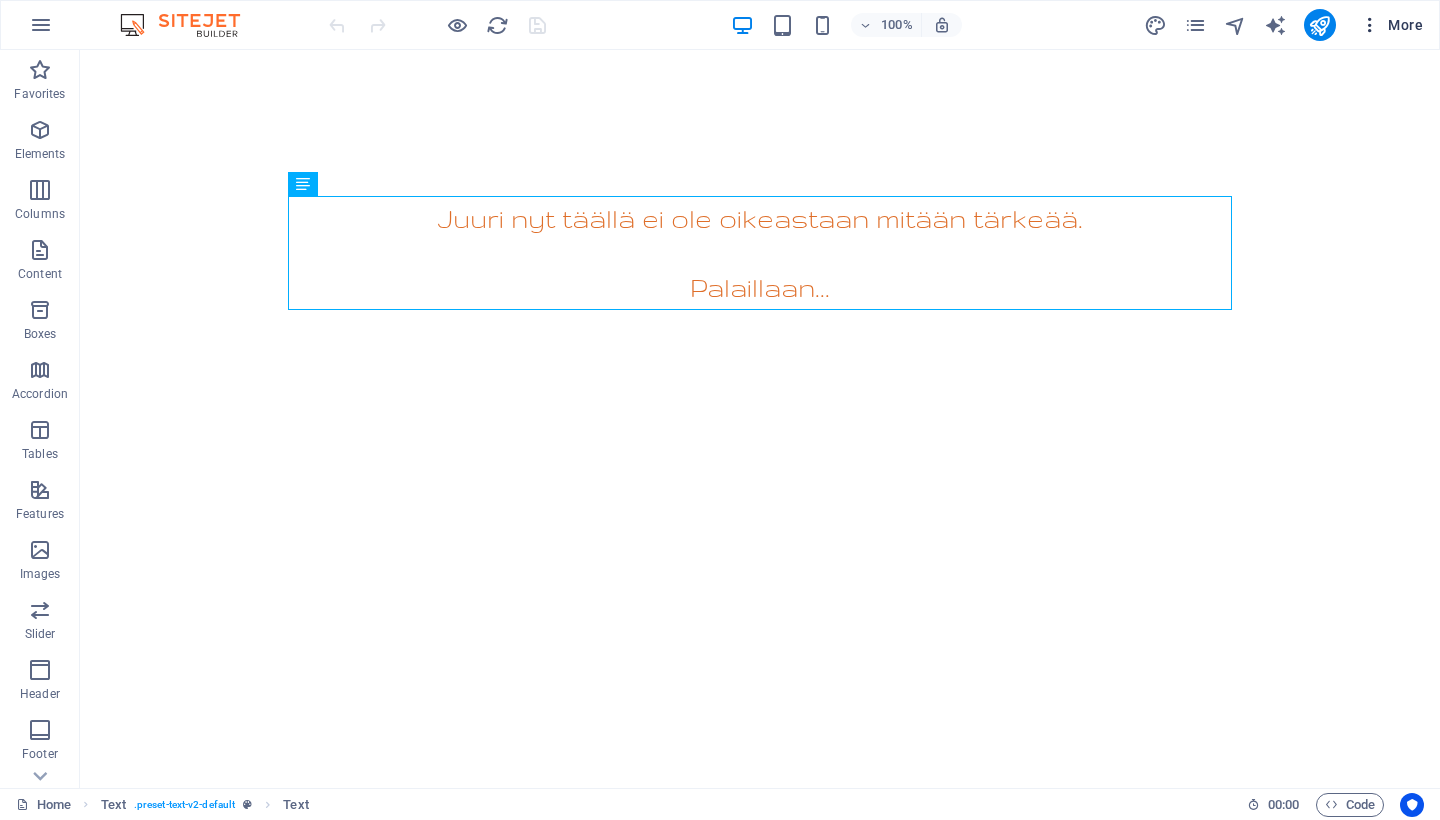 click on "More" at bounding box center (1391, 25) 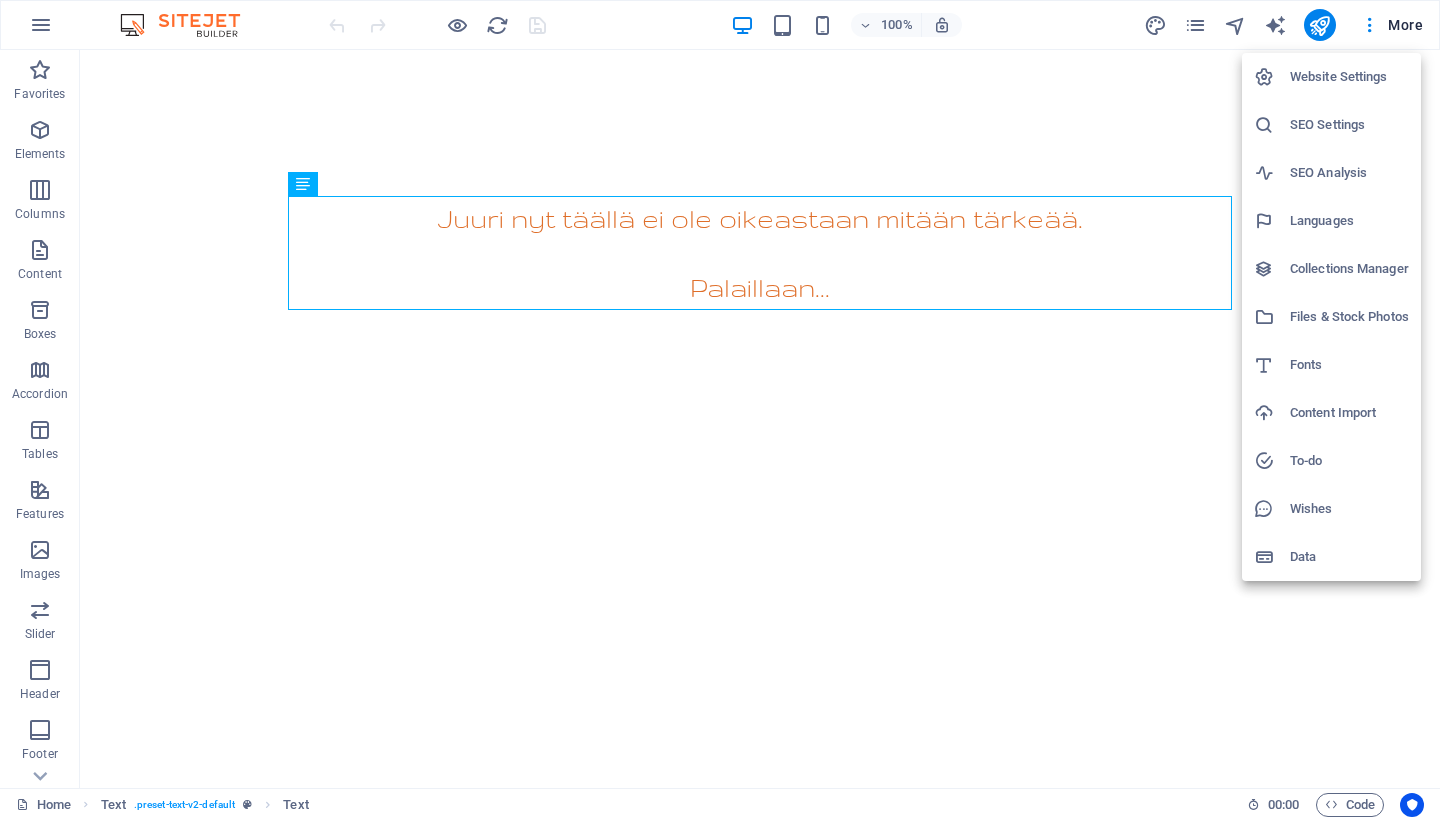 click on "Website Settings" at bounding box center [1349, 77] 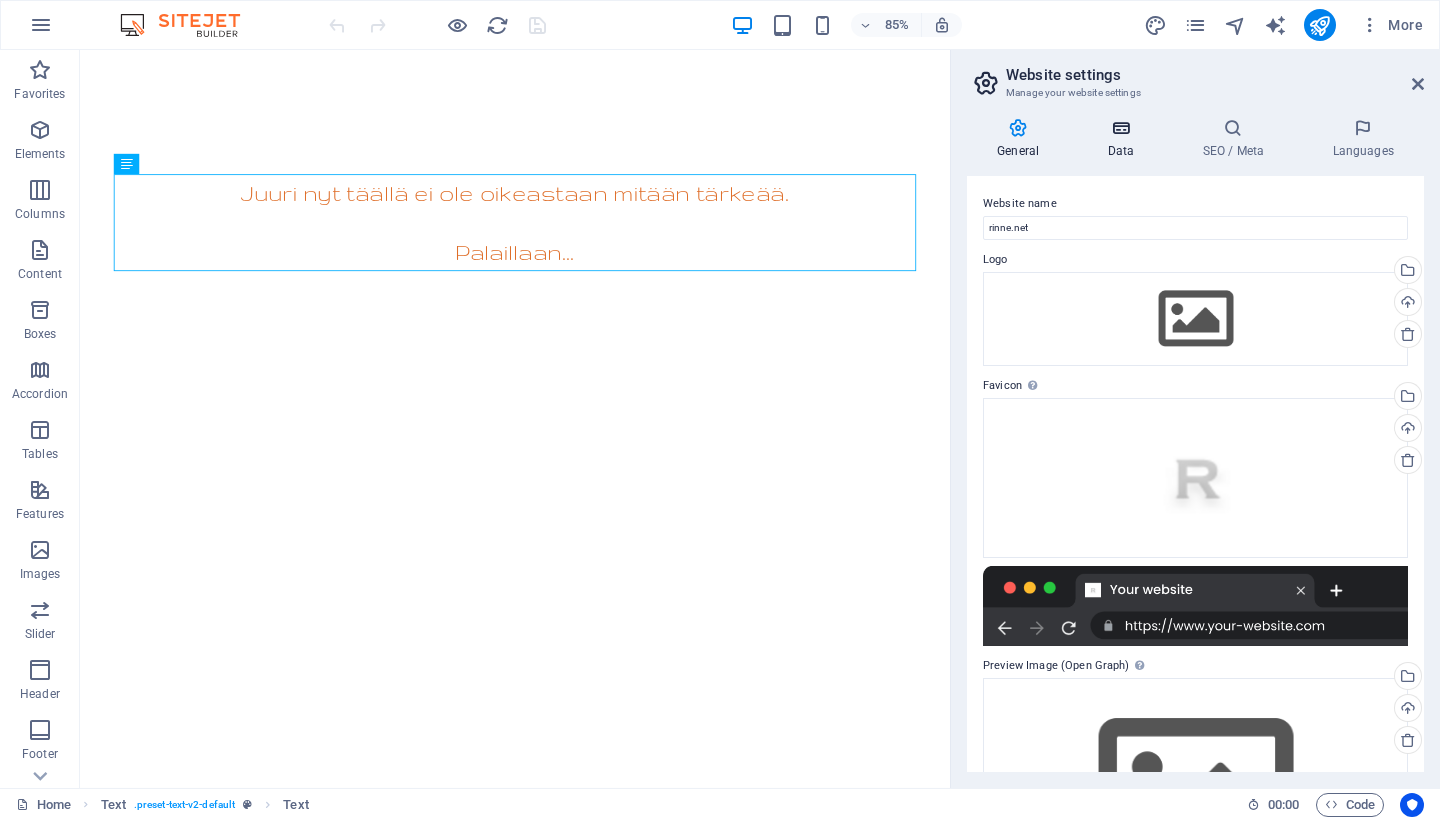 click on "Data" at bounding box center [1124, 139] 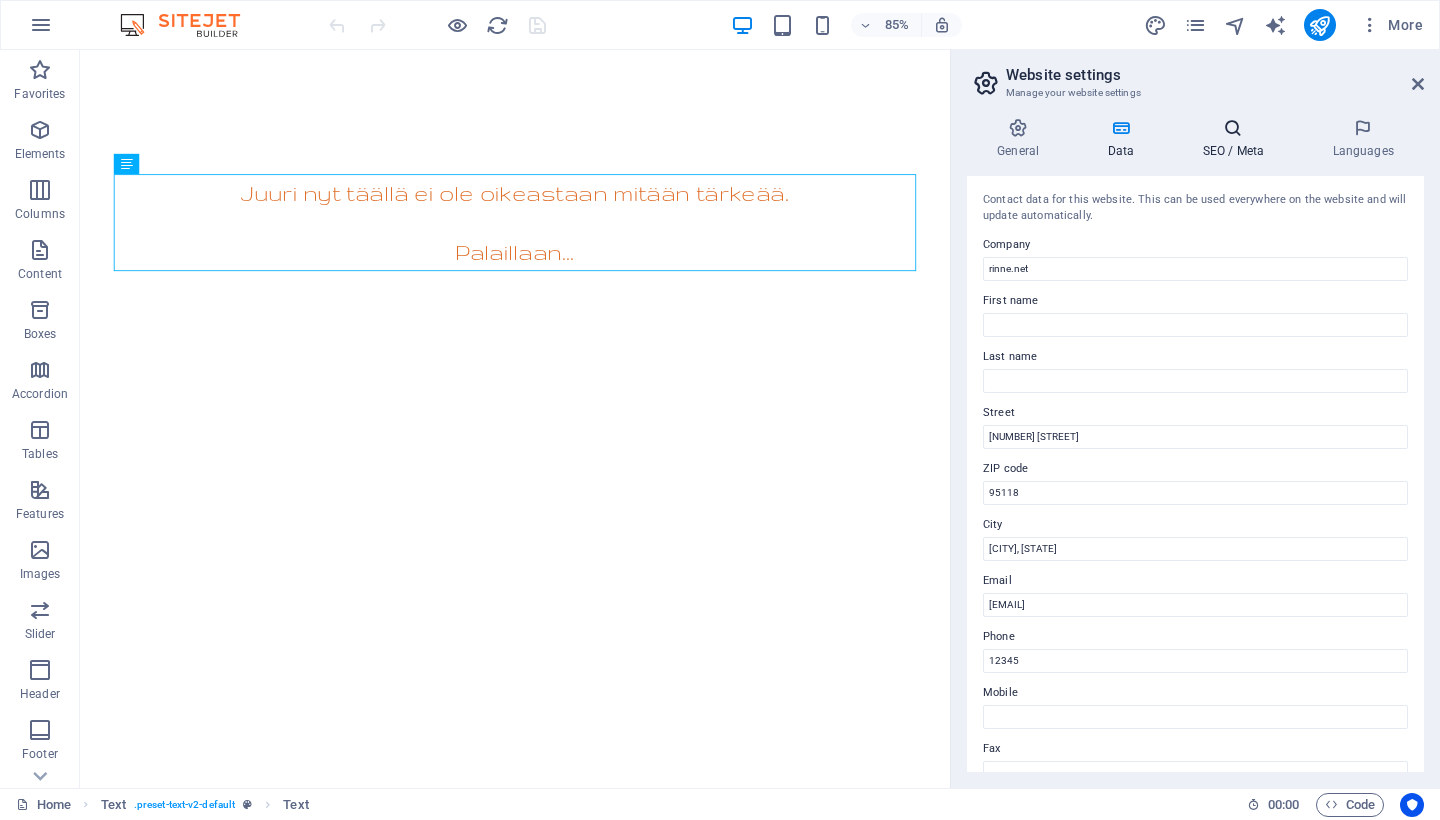 click on "SEO / Meta" at bounding box center [1237, 139] 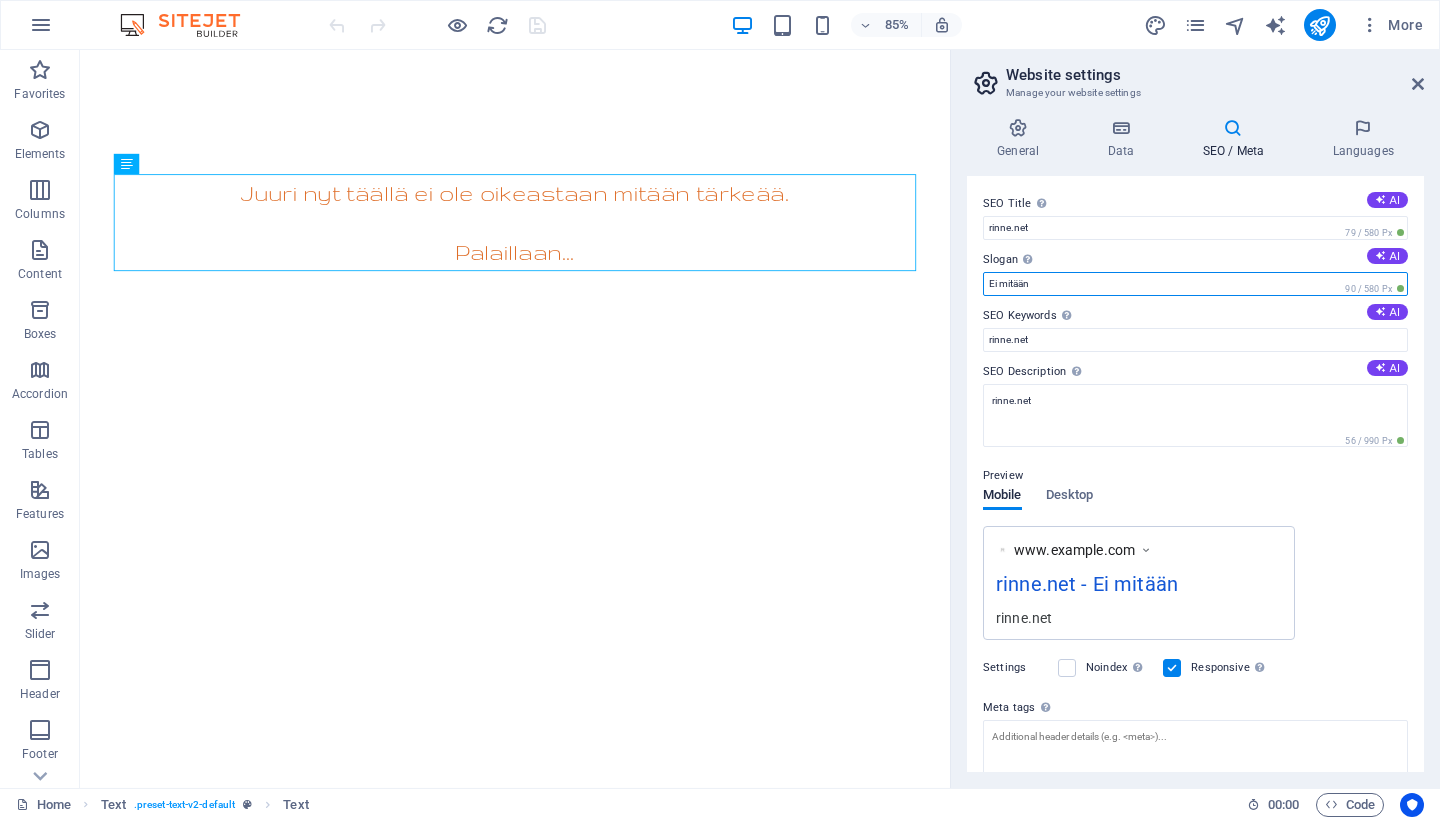 drag, startPoint x: 1048, startPoint y: 284, endPoint x: 958, endPoint y: 283, distance: 90.005554 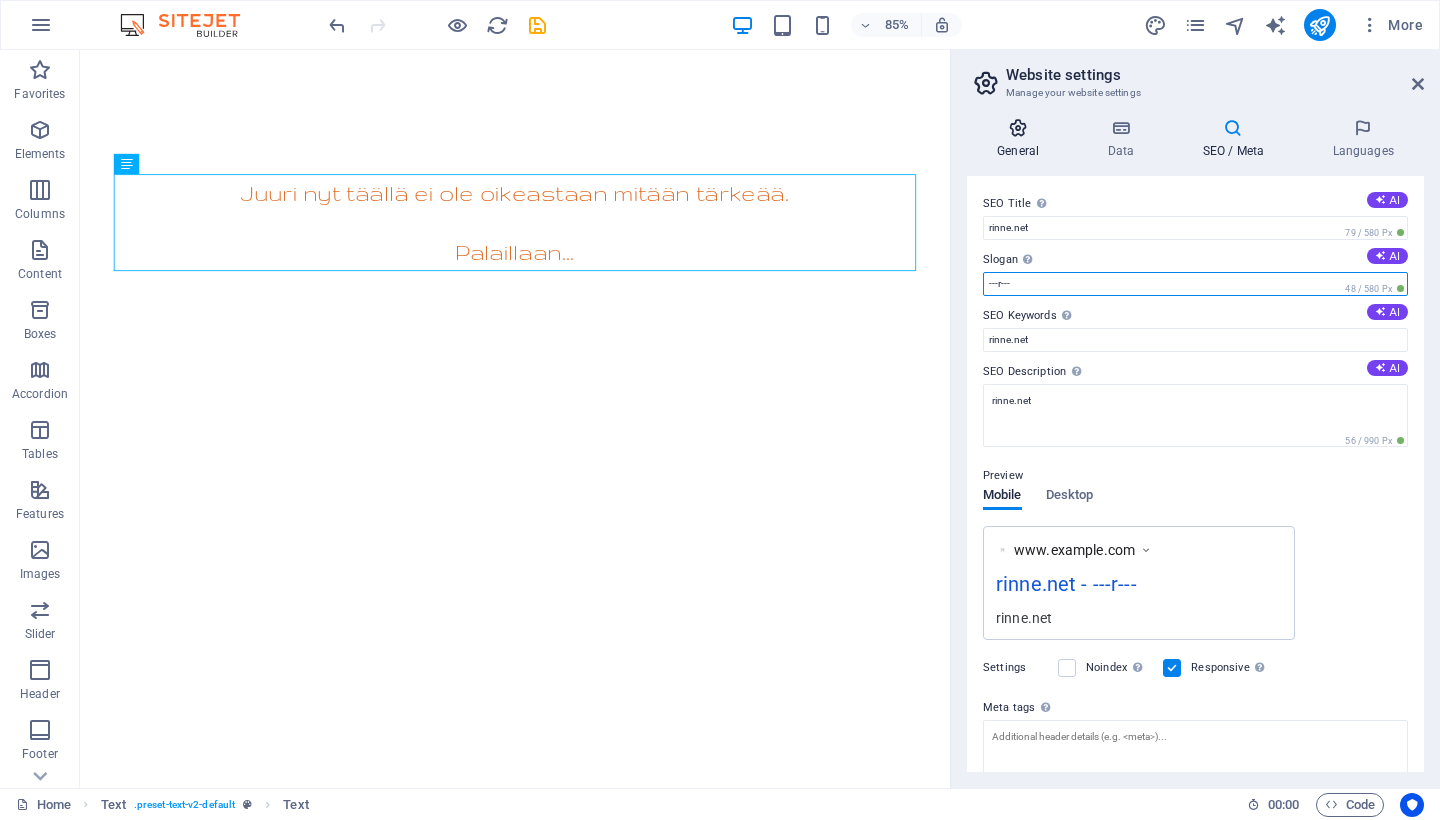 type on "---r---" 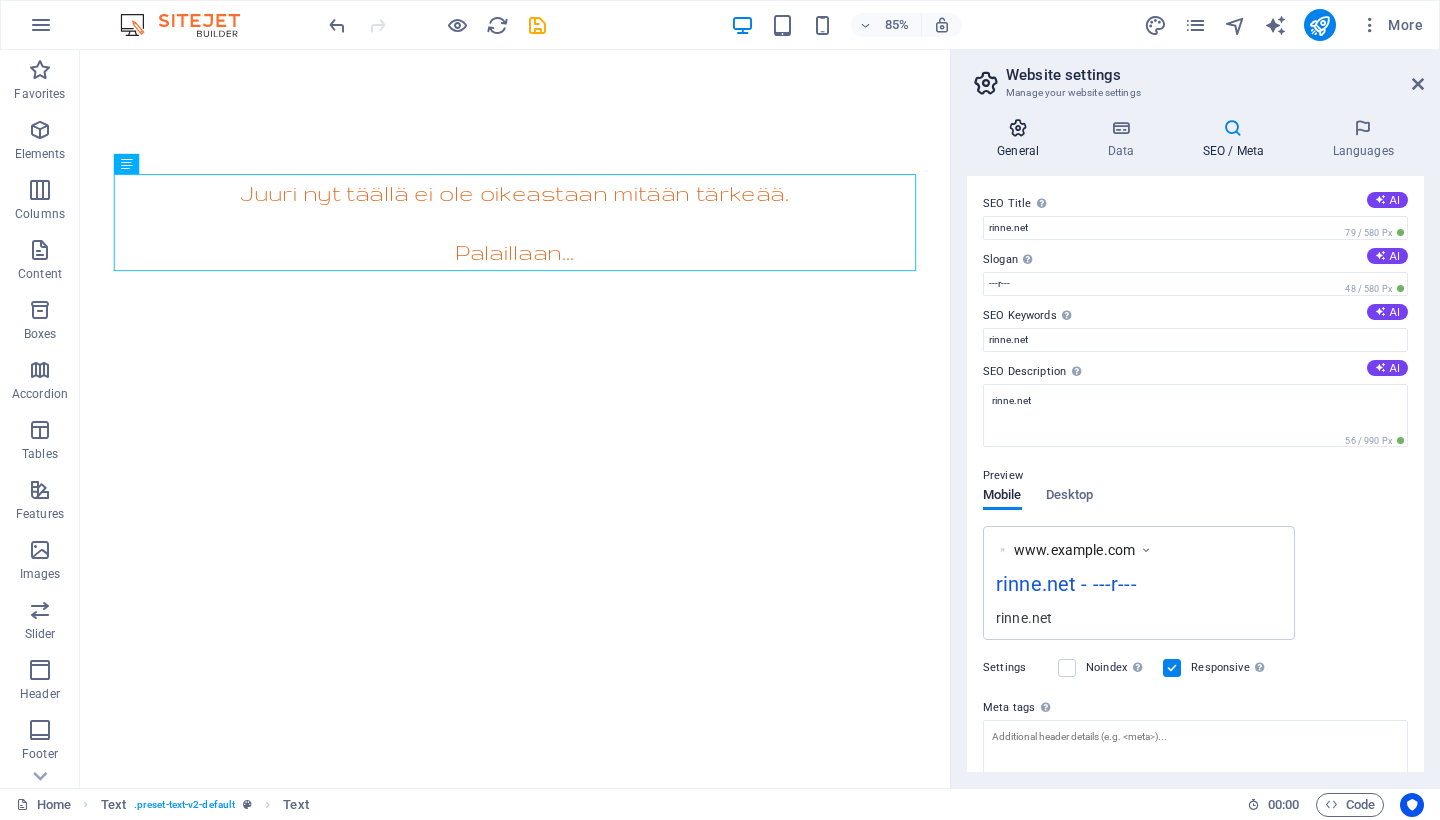 click at bounding box center [1018, 128] 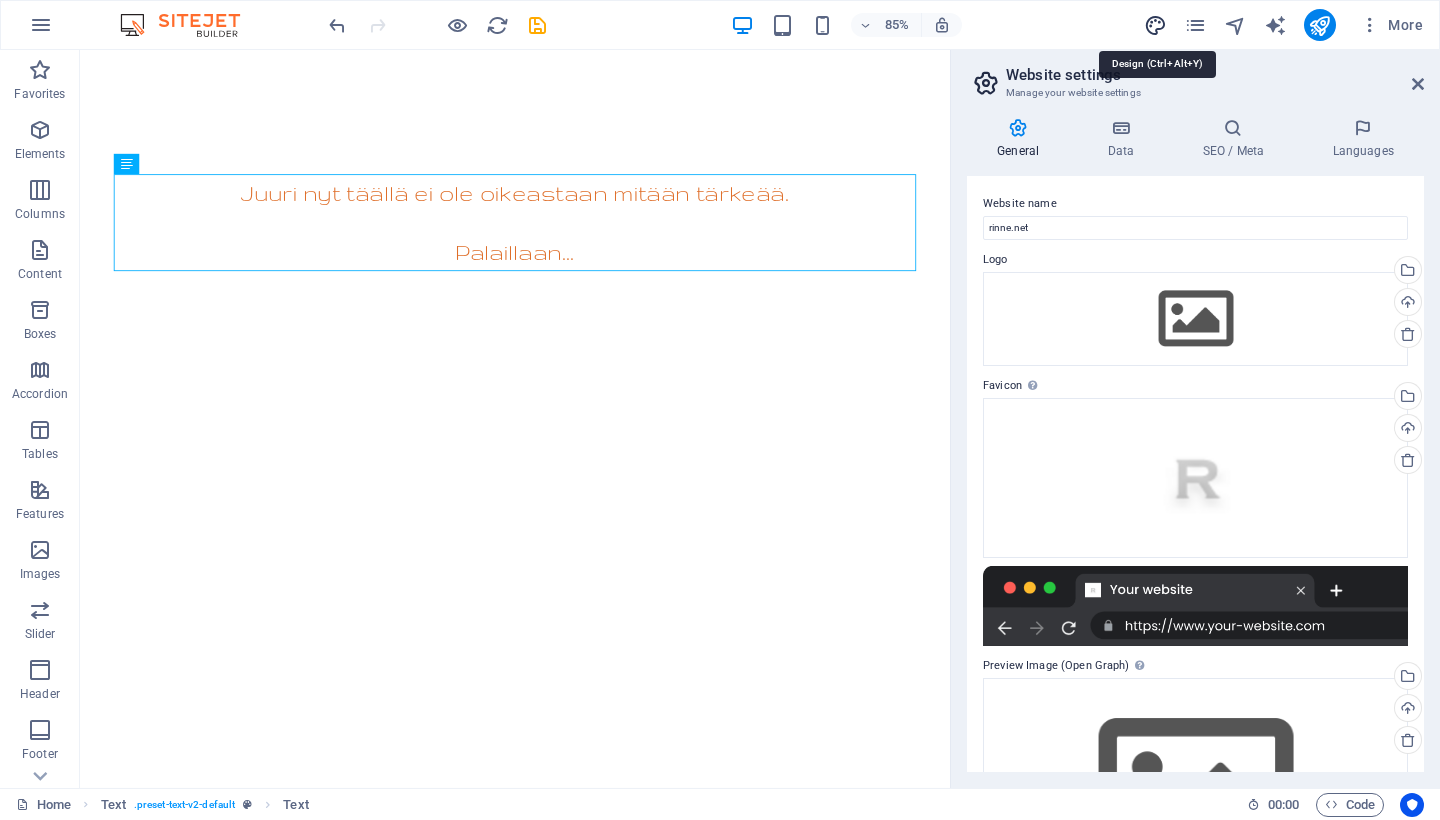 click at bounding box center (1155, 25) 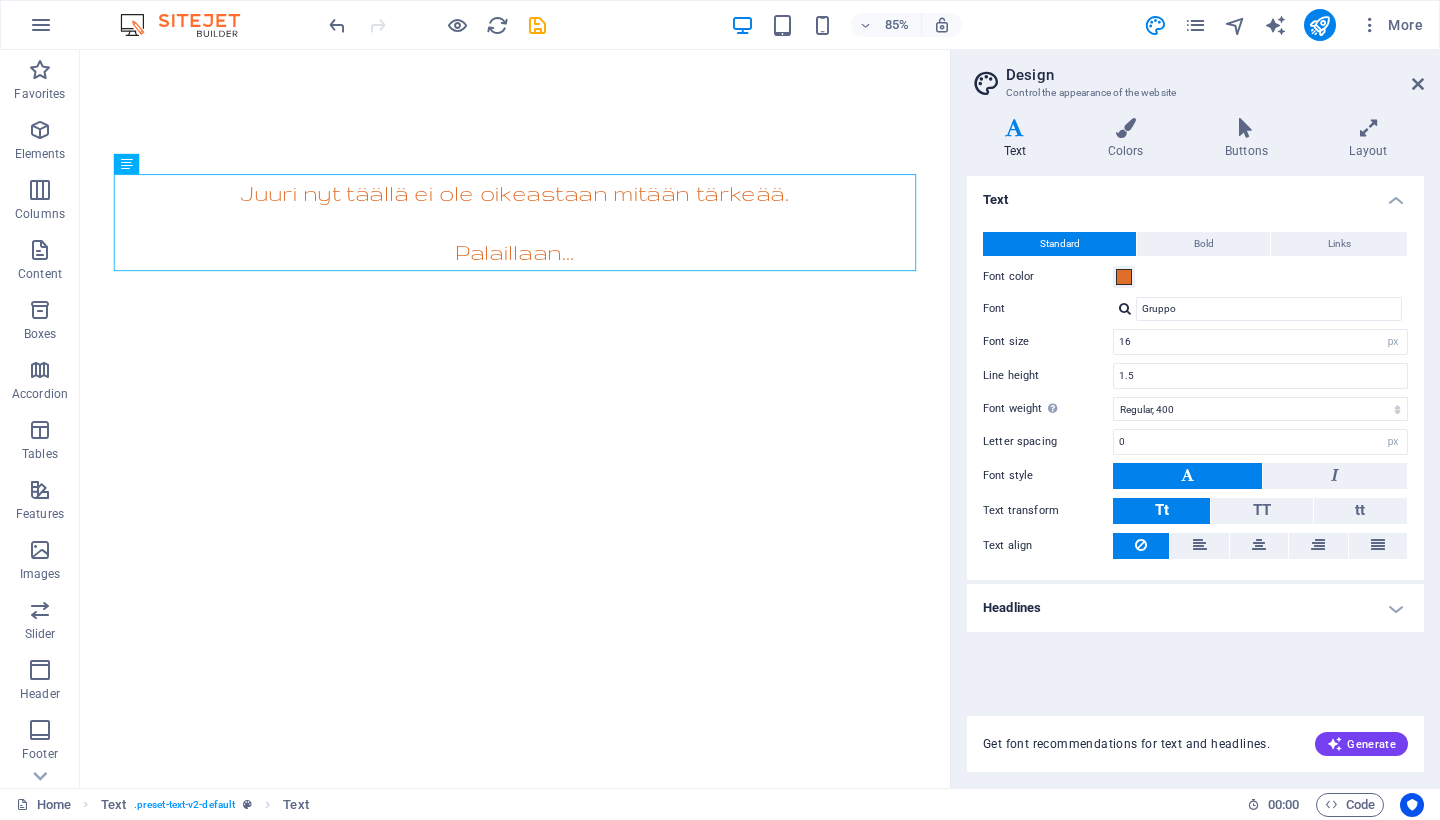 click at bounding box center [1125, 308] 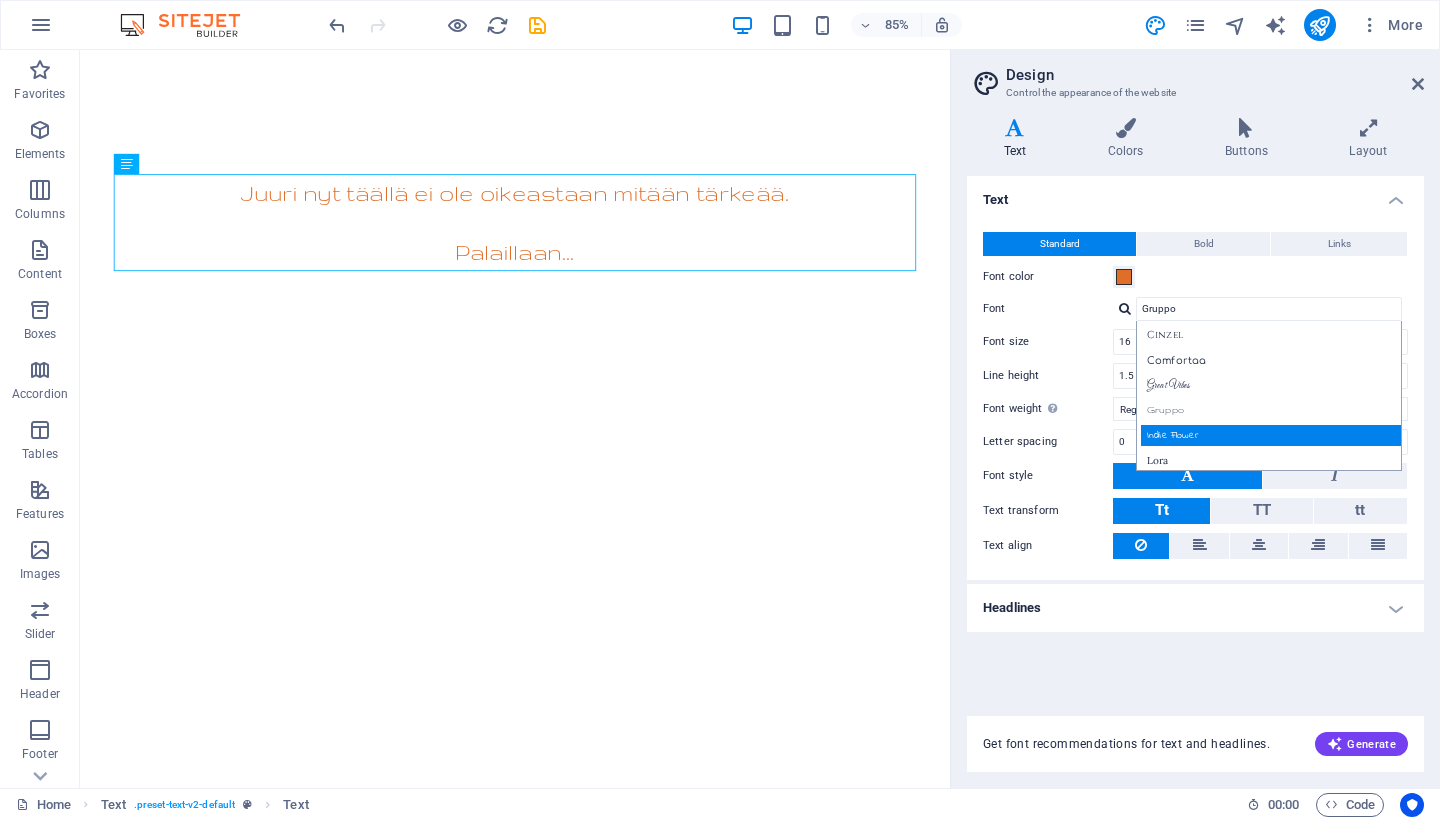 click on "Indie Flower" at bounding box center (1273, 435) 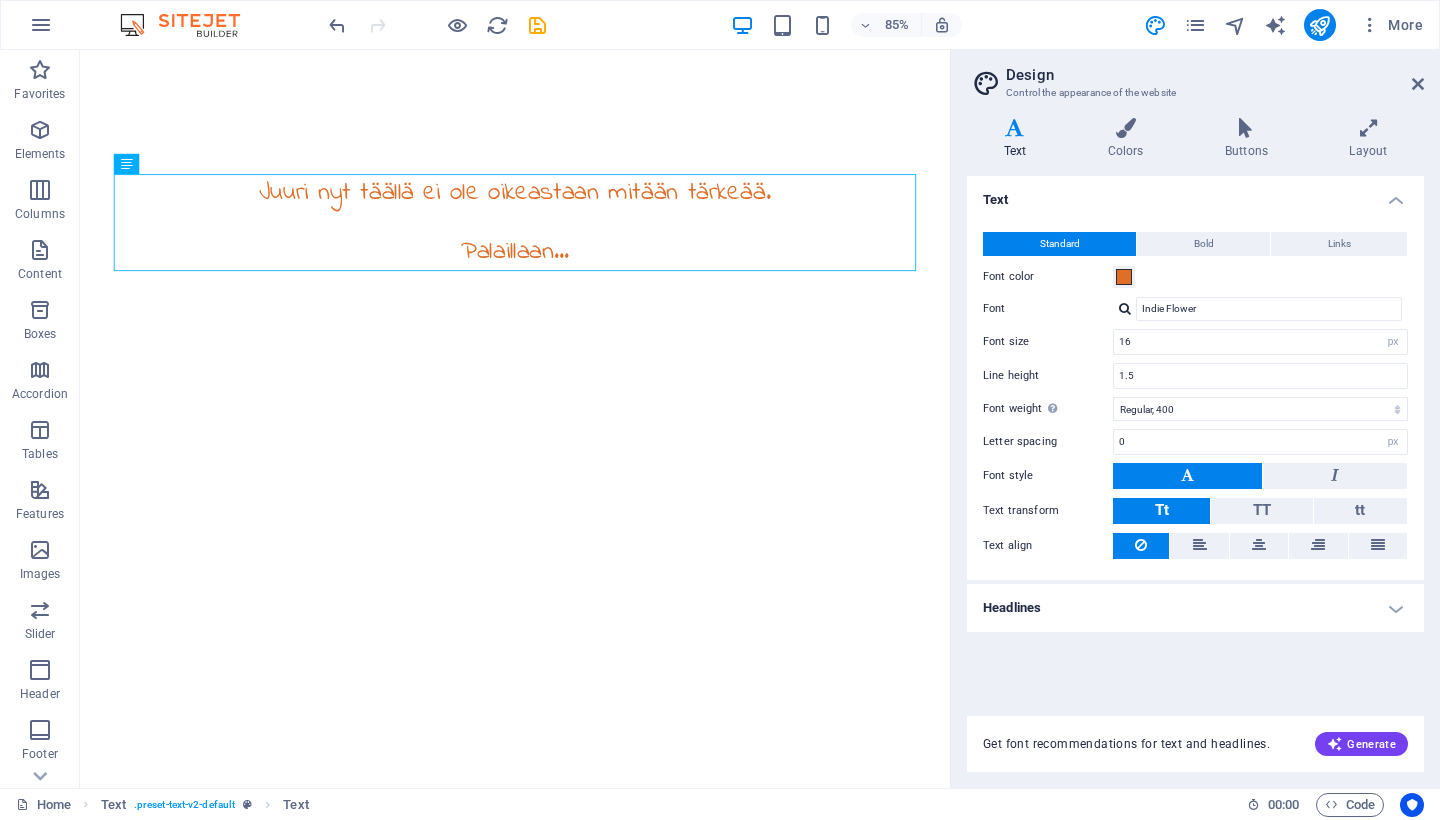click at bounding box center (1125, 308) 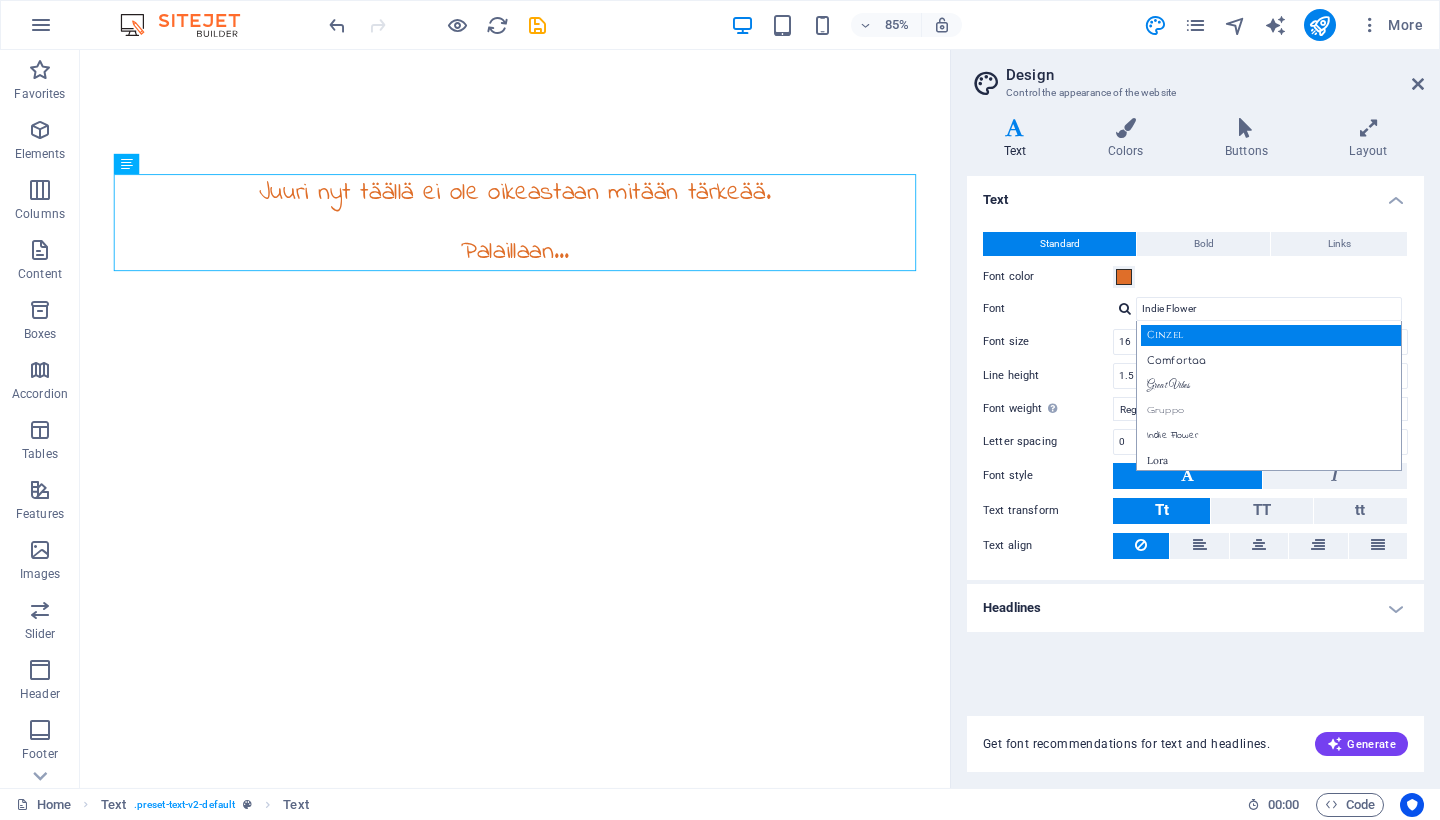 click on "Cinzel" at bounding box center (1273, 335) 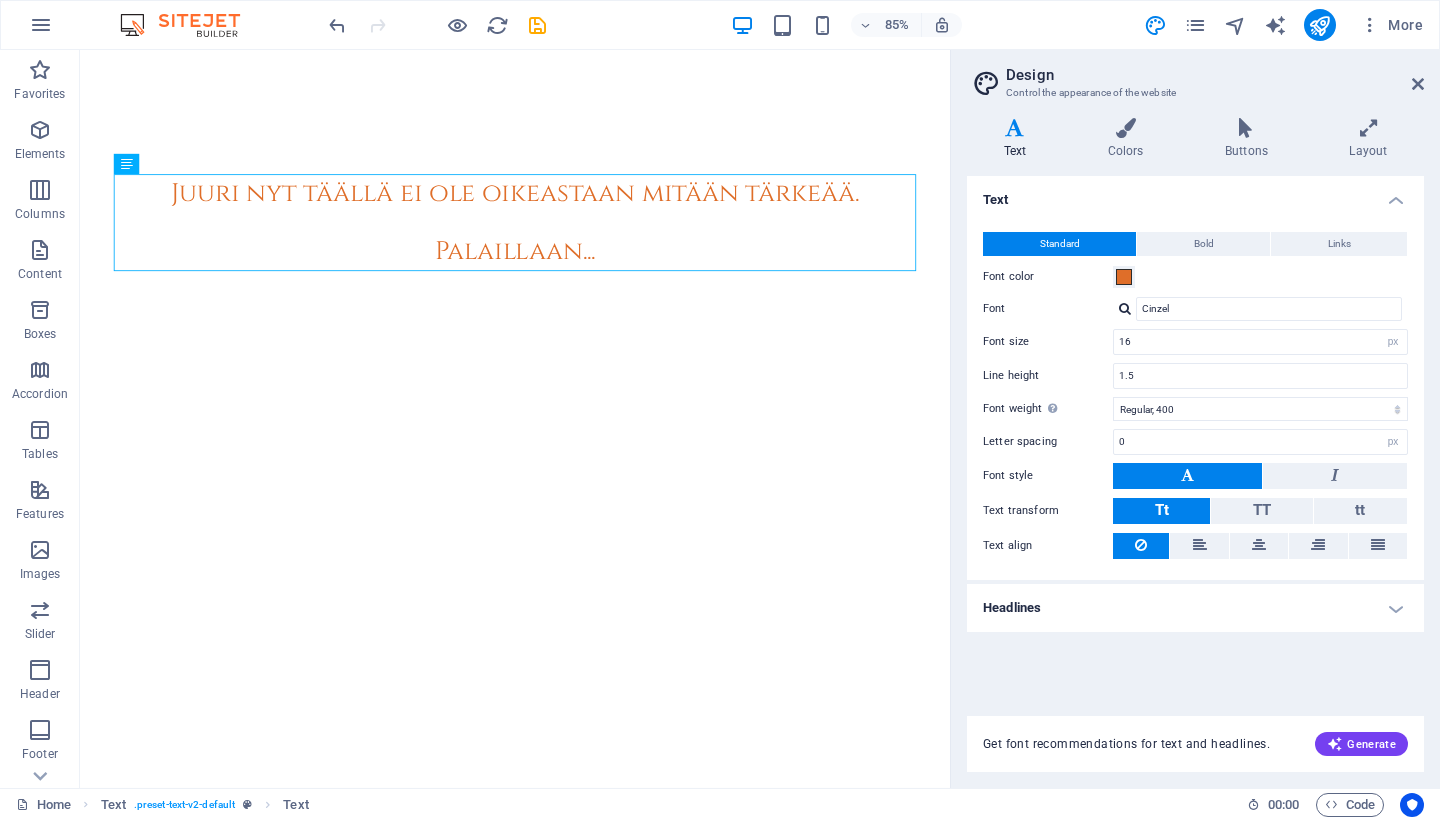 click at bounding box center (1125, 308) 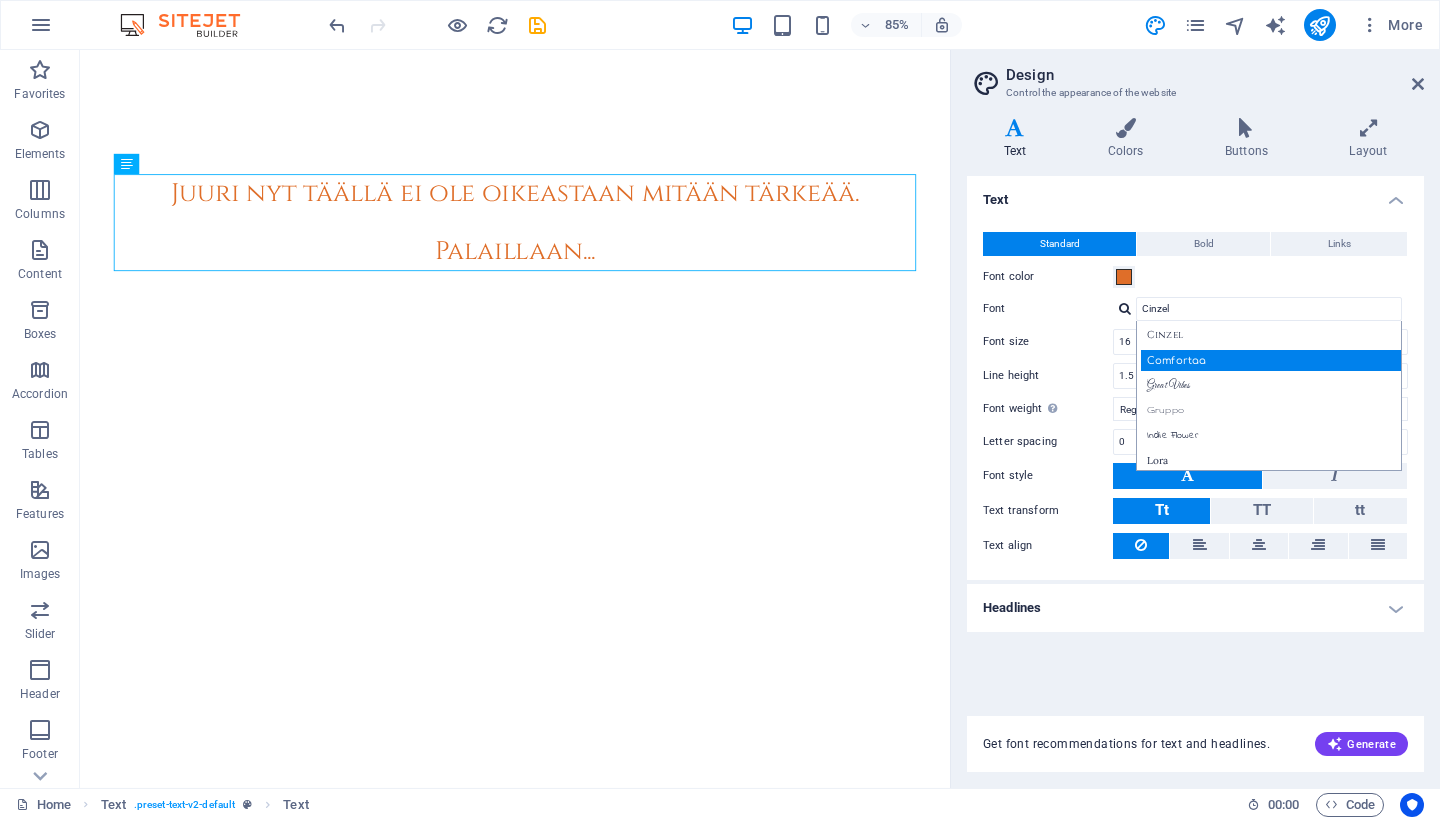 click on "Comfortaa" at bounding box center (1273, 360) 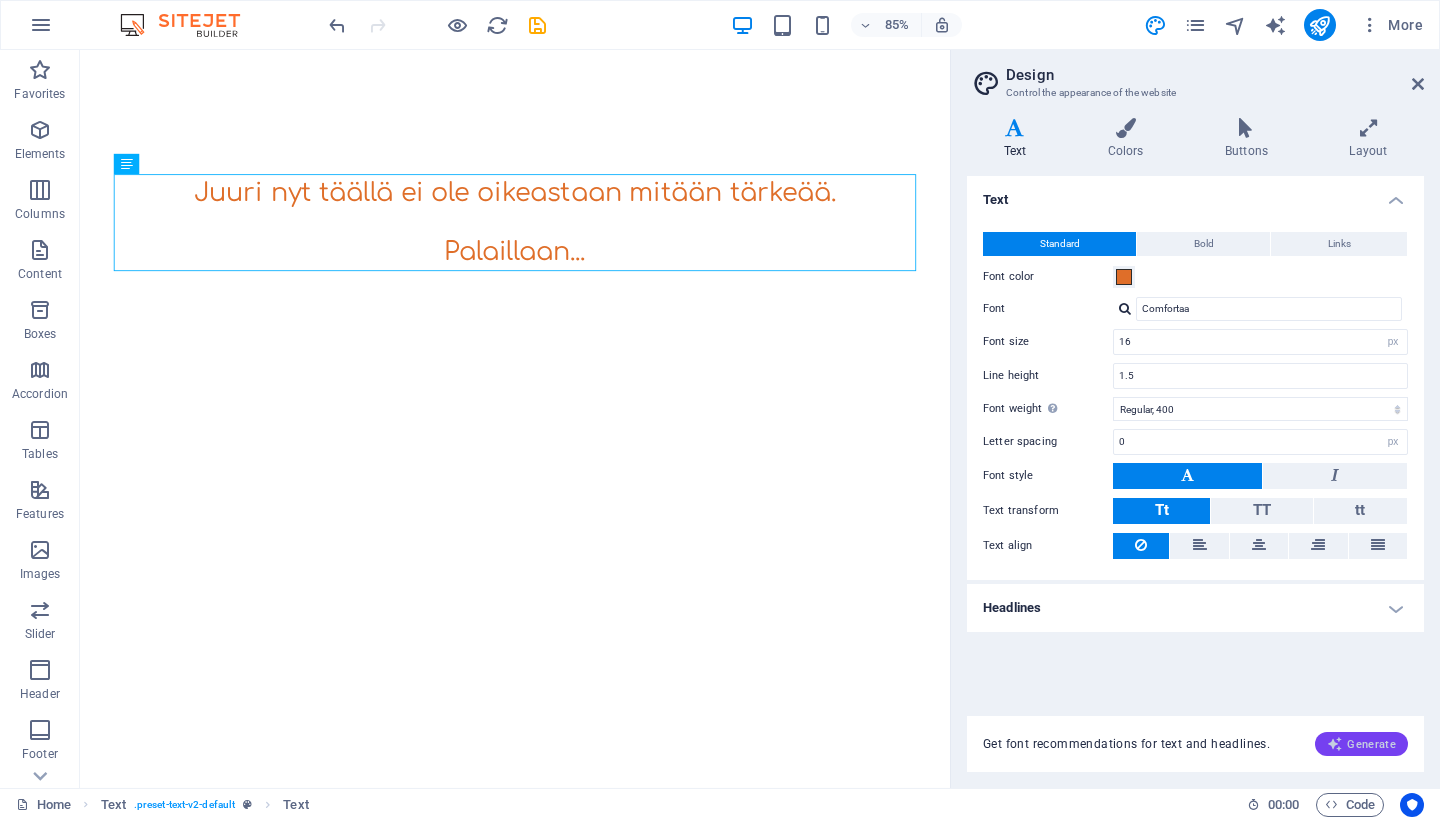 click on "Generate" at bounding box center (1361, 744) 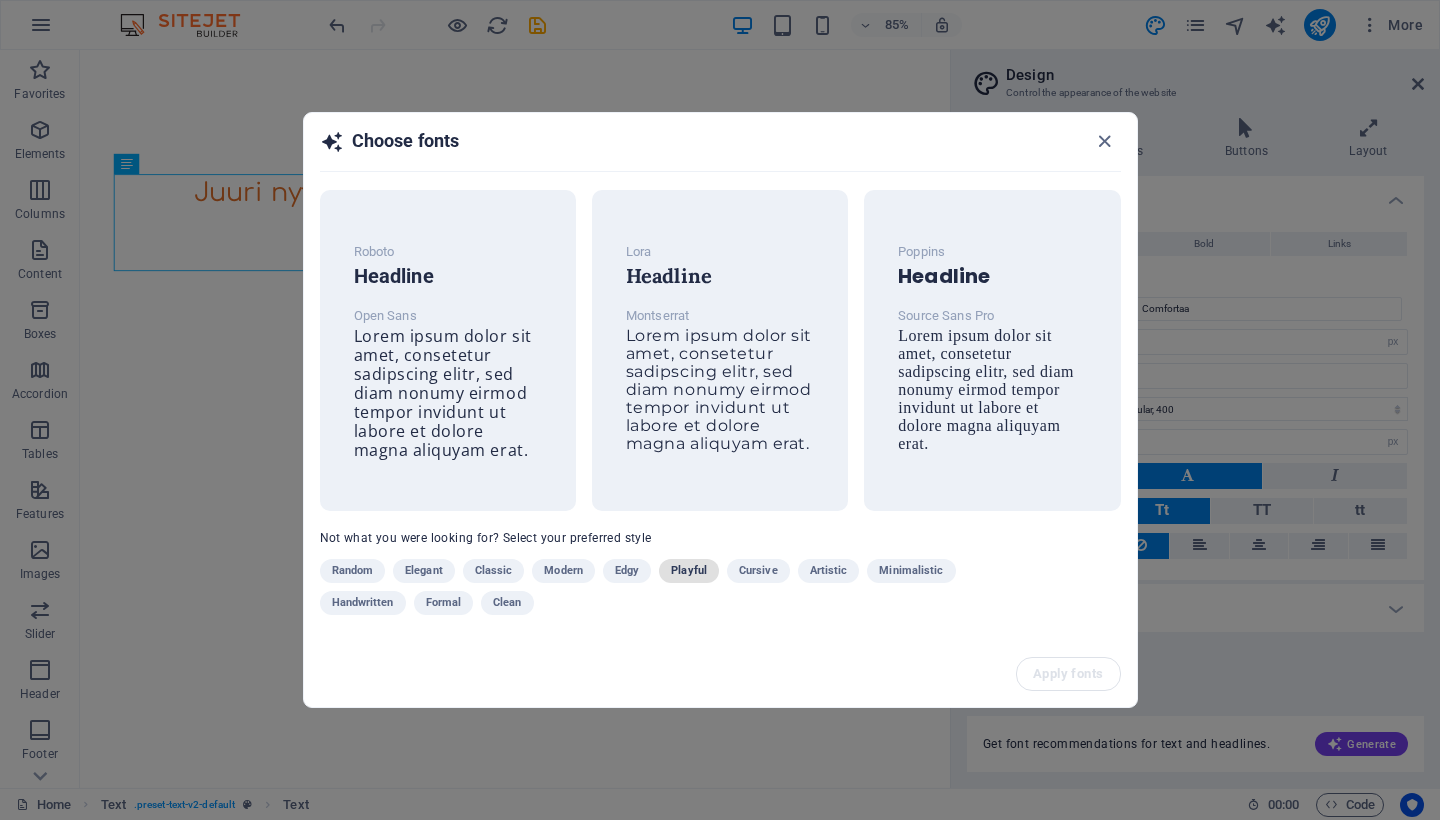 click on "Playful" at bounding box center (689, 571) 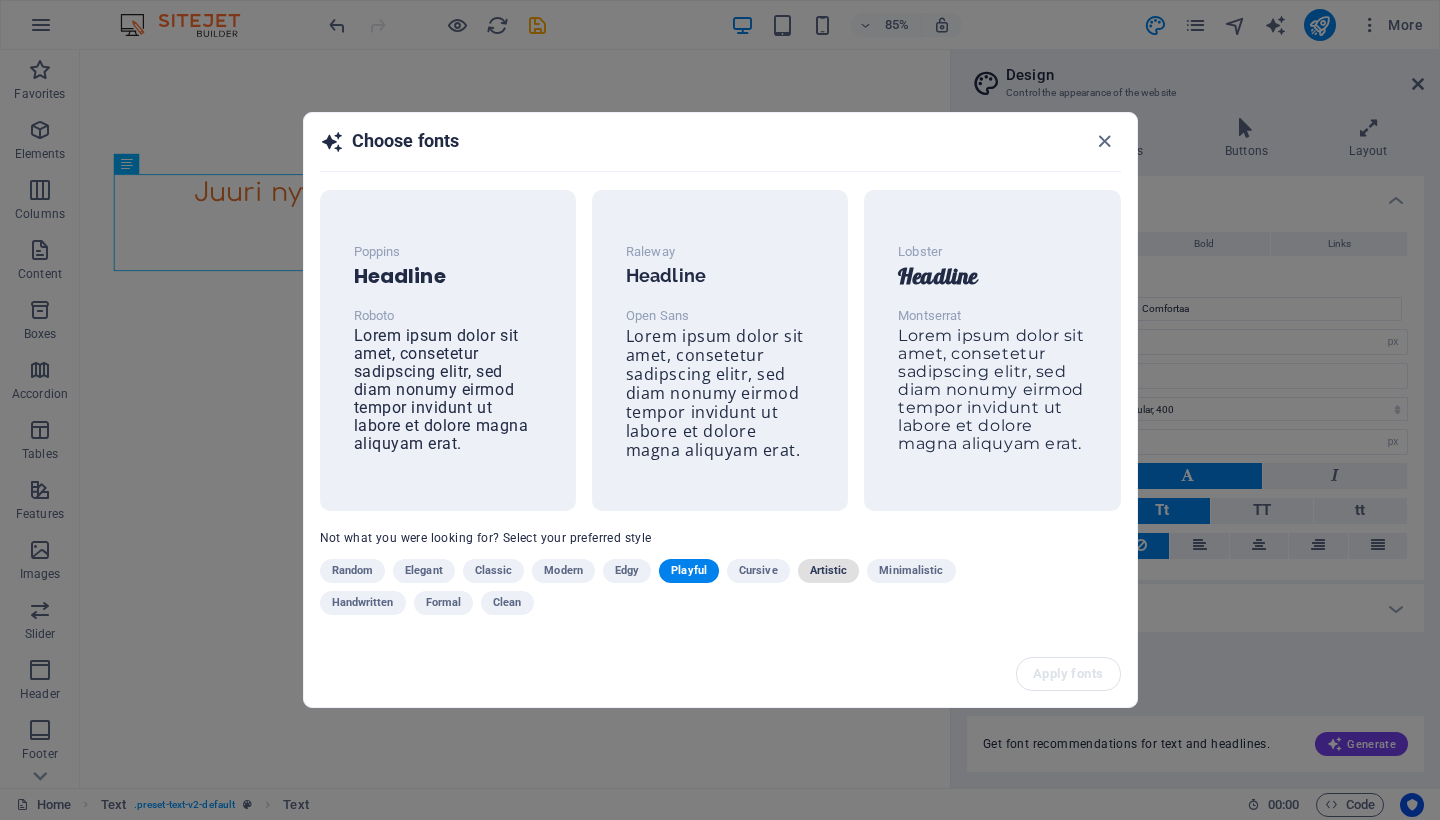 click on "Artistic" at bounding box center [829, 571] 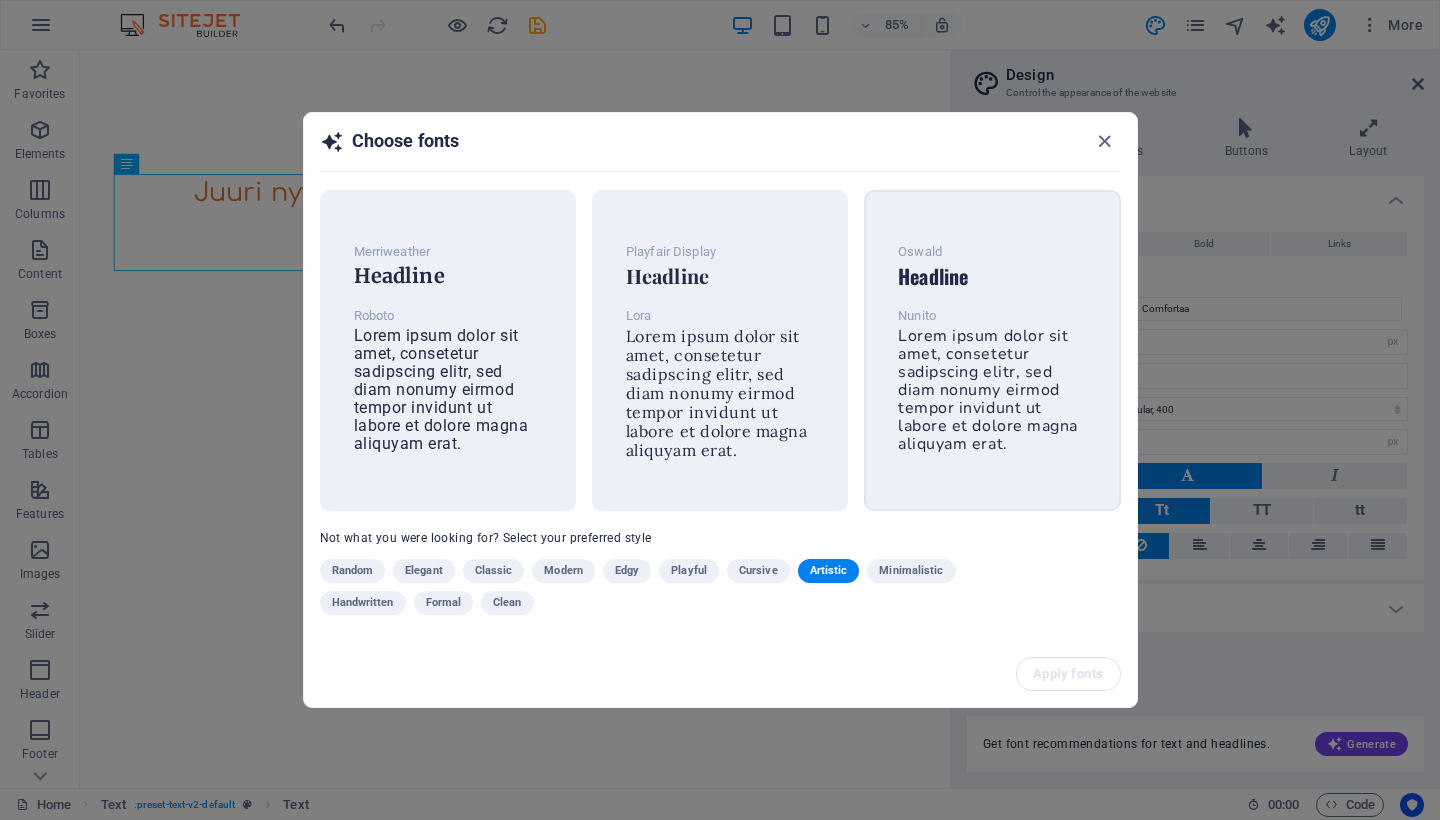 click on "Lorem ipsum dolor sit amet, consetetur sadipscing elitr, sed diam nonumy eirmod tempor invidunt ut labore et dolore magna aliquyam erat." at bounding box center (988, 390) 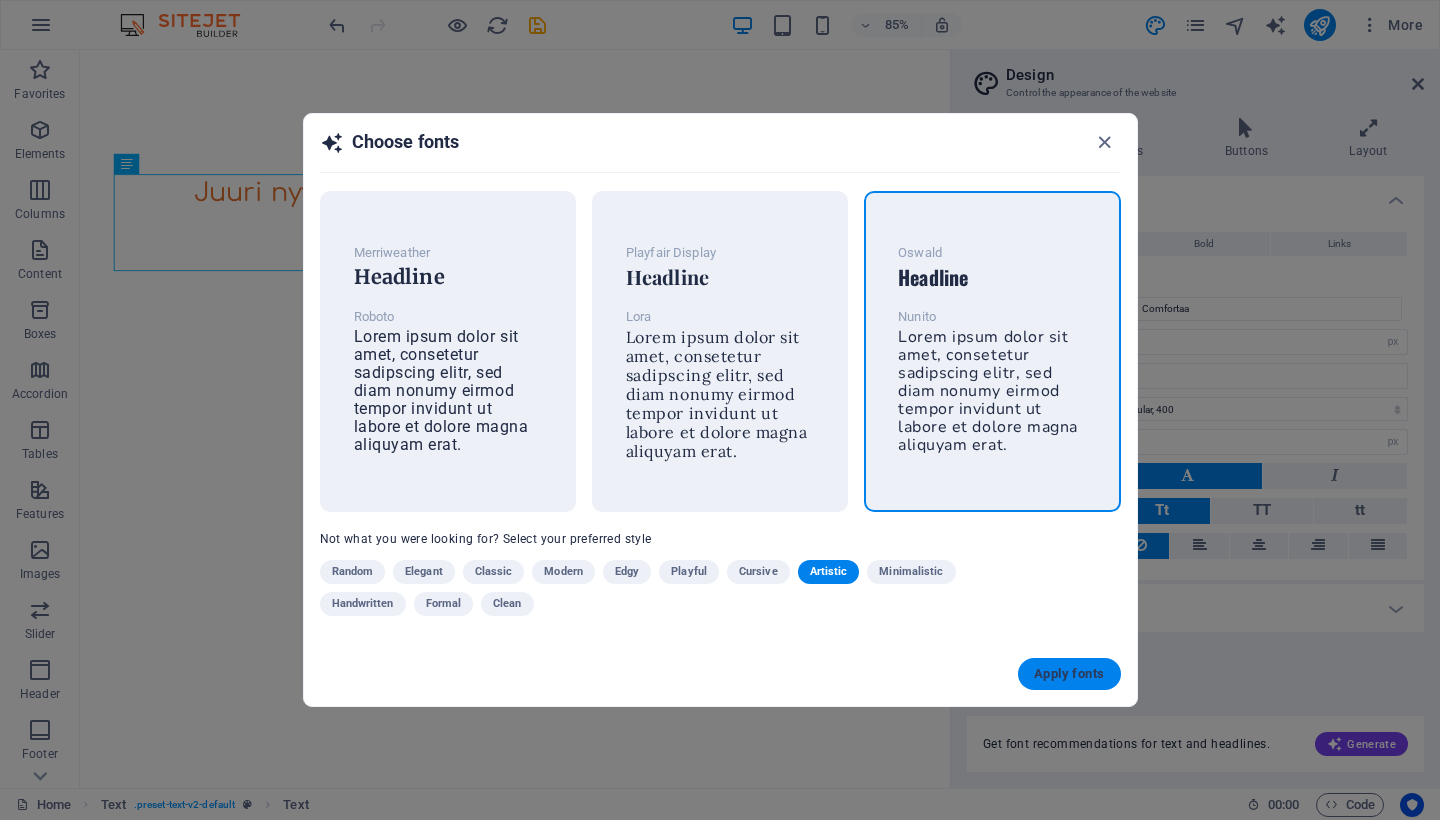 click on "Apply fonts" at bounding box center [1069, 674] 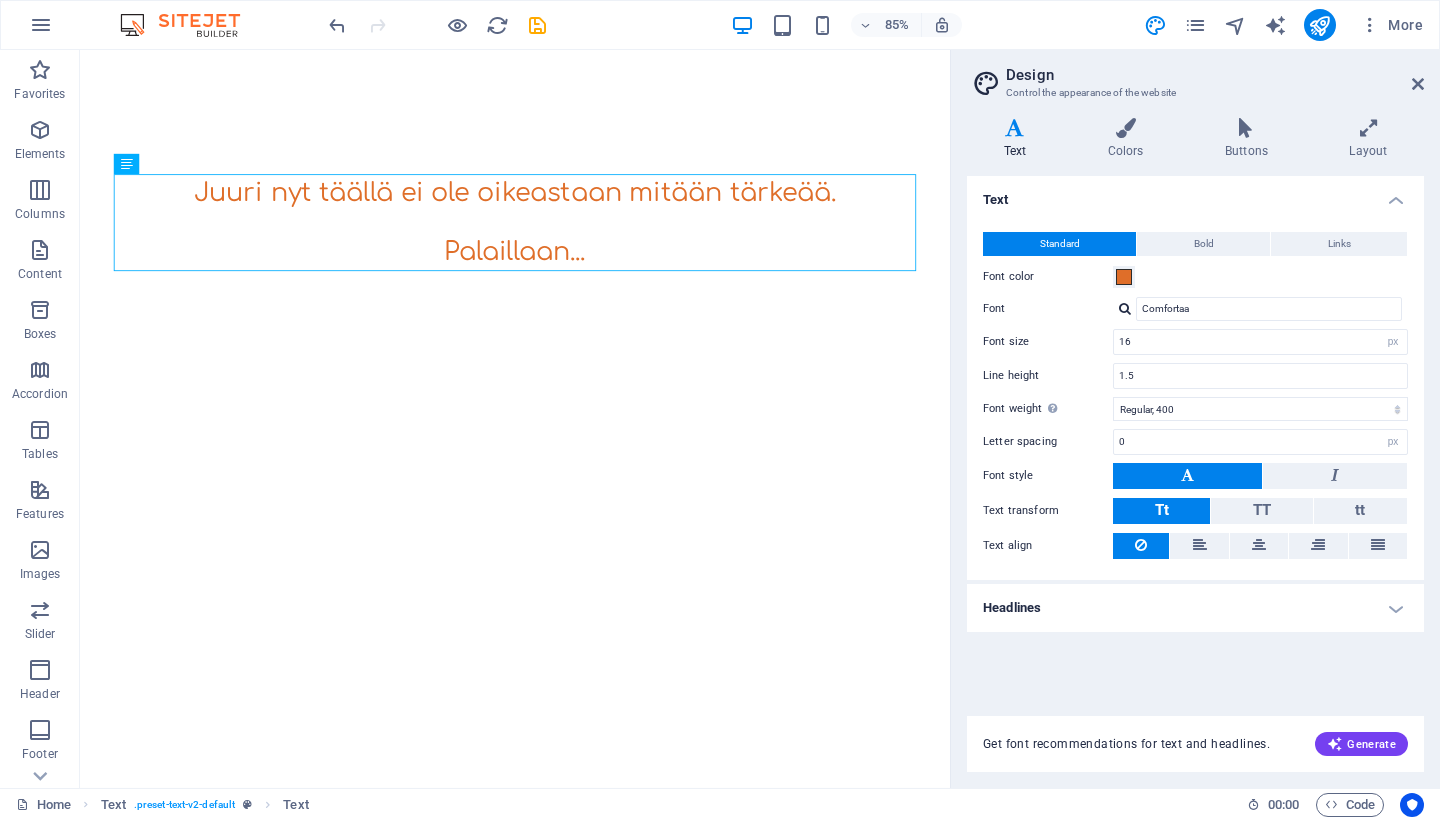 type on "Nunito" 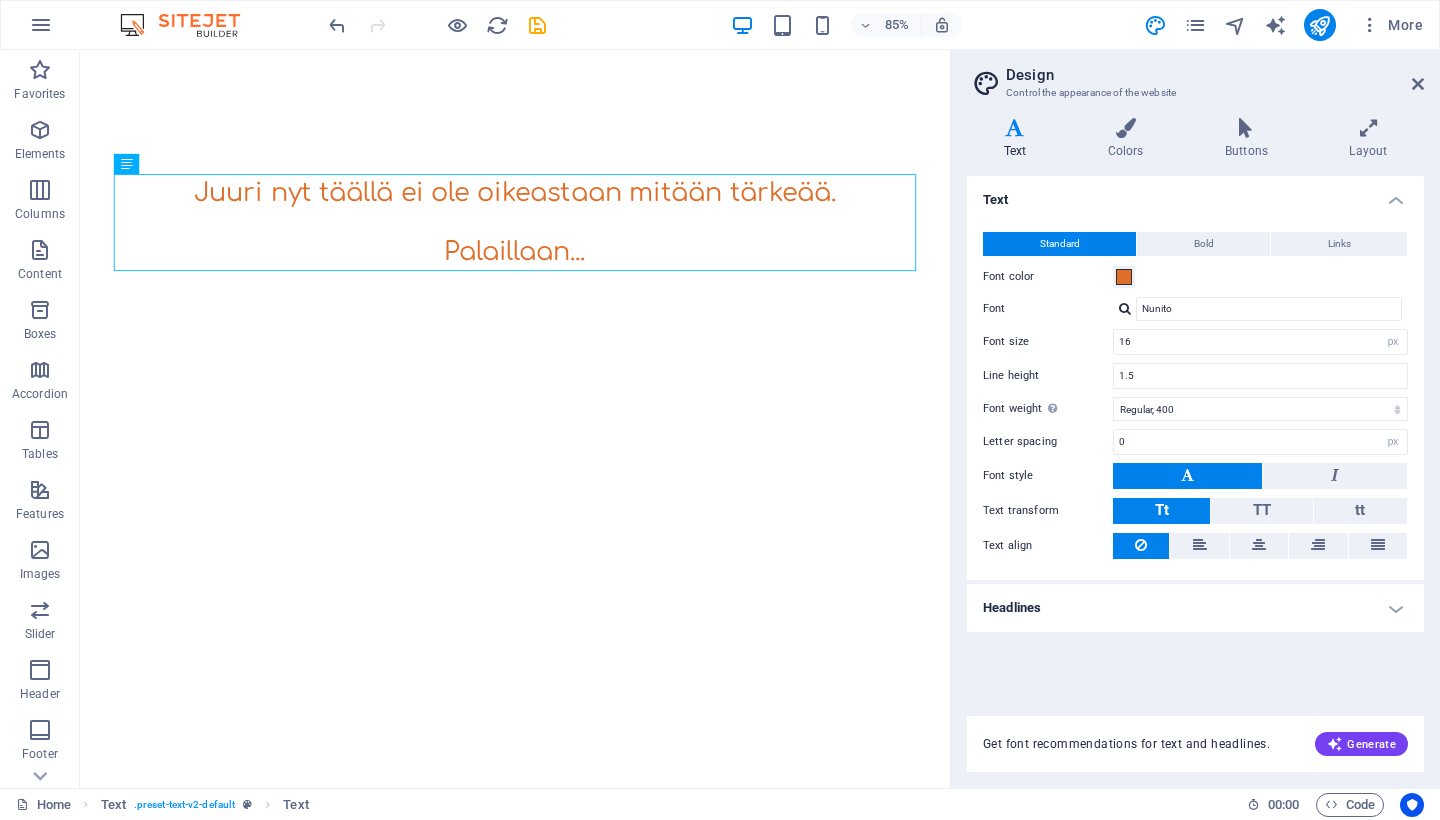 type on "1.8" 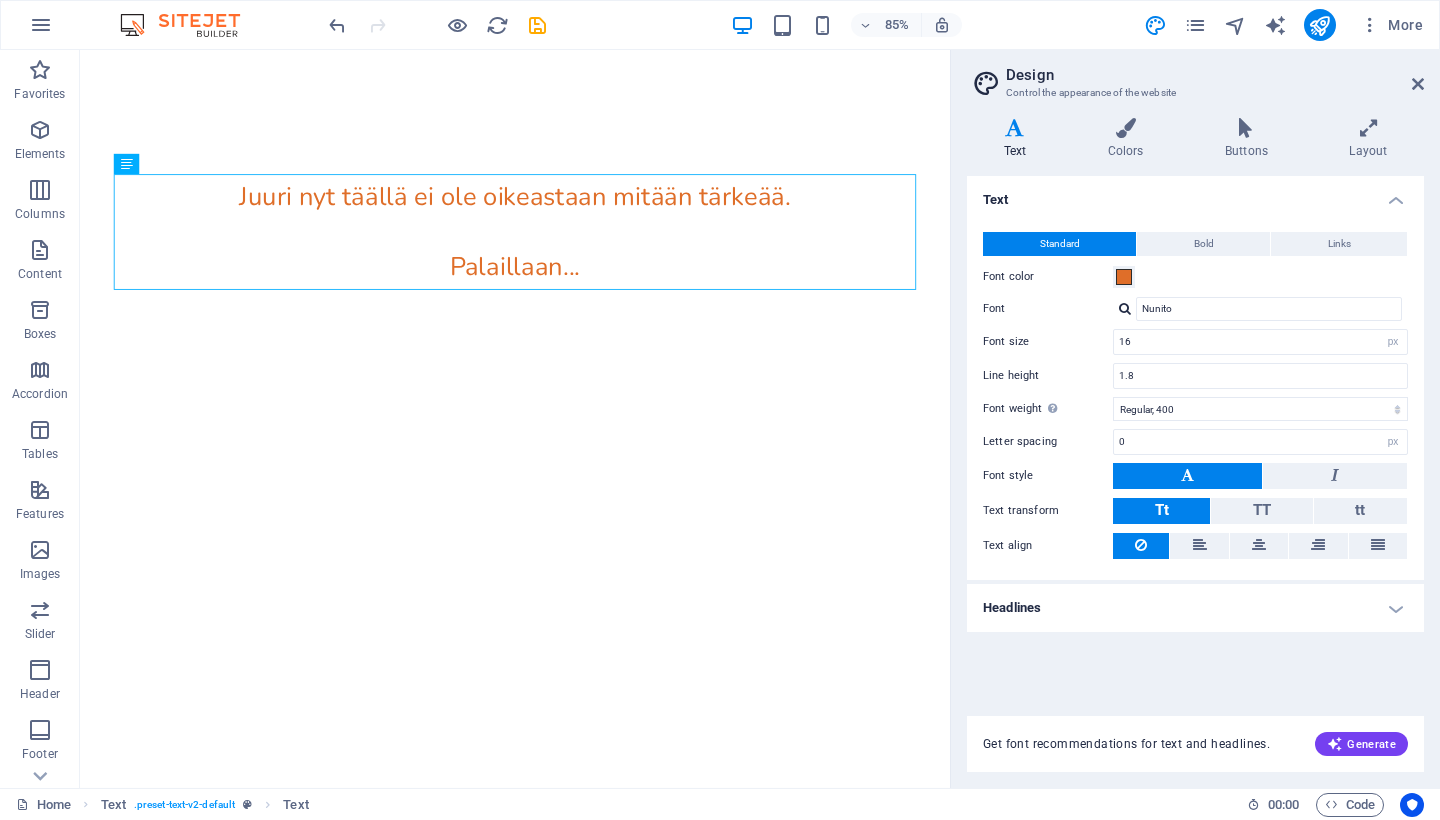 click at bounding box center [1125, 308] 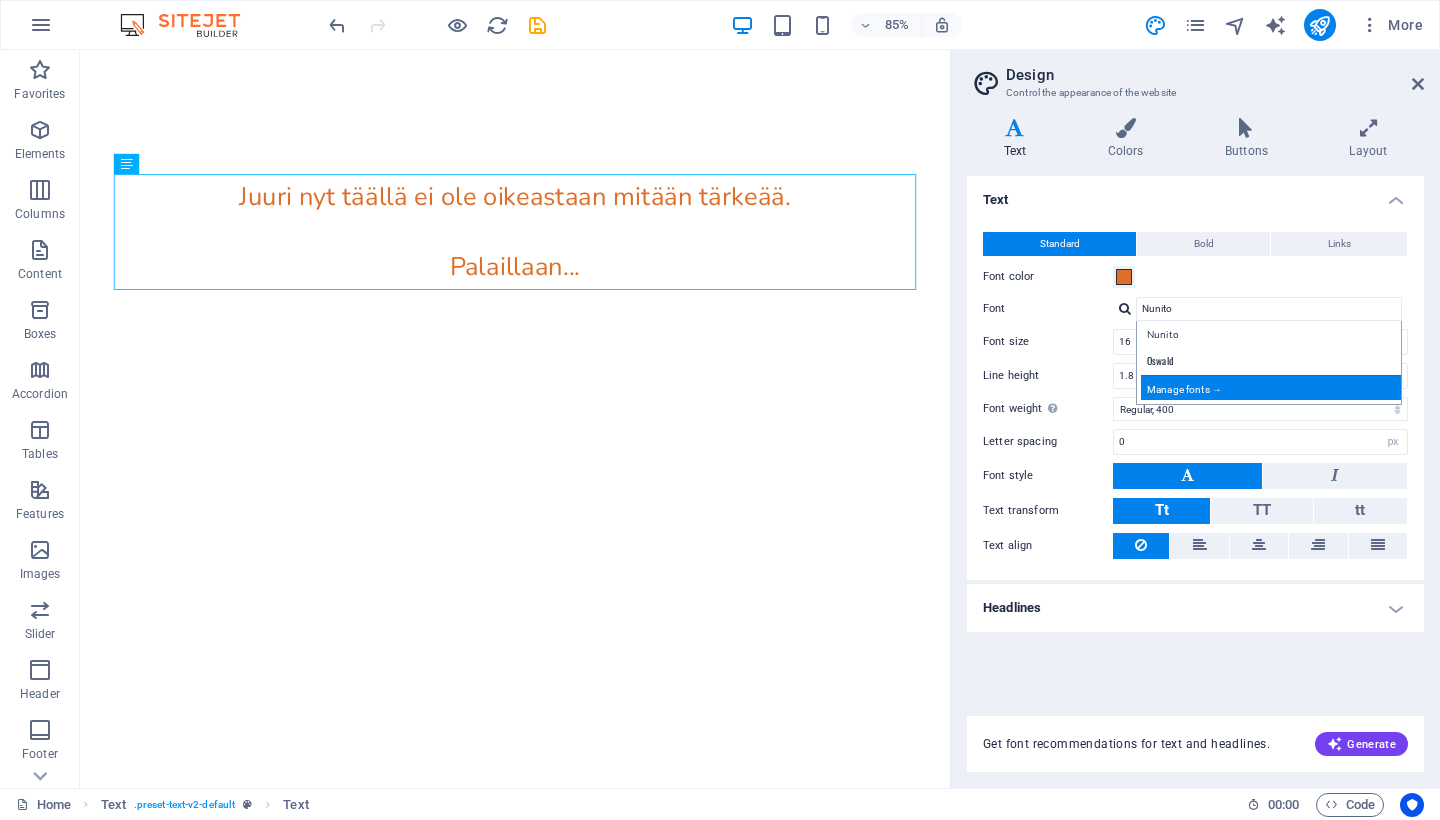 click on "Manage fonts →" at bounding box center [1273, 387] 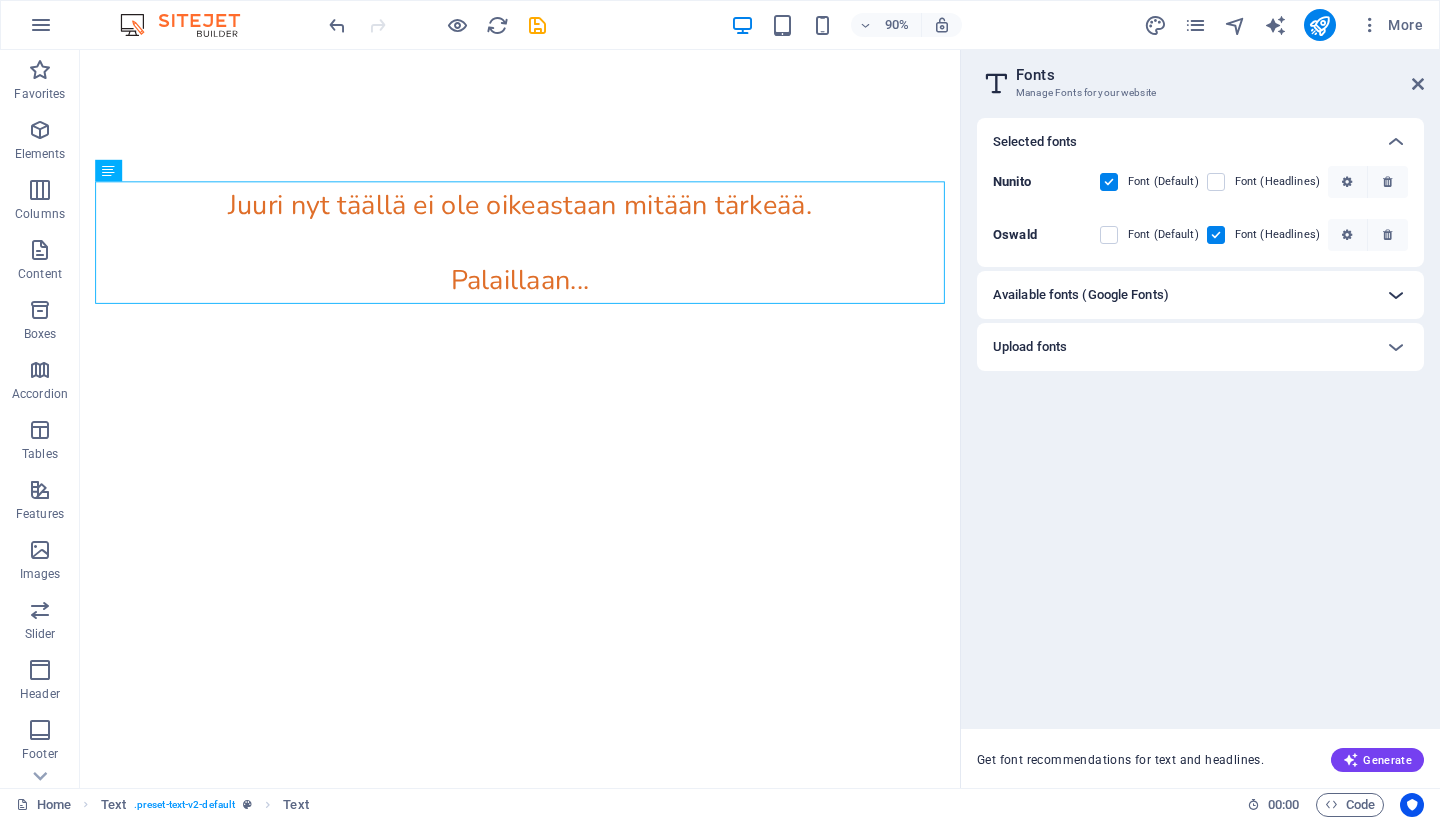 click at bounding box center (1396, 295) 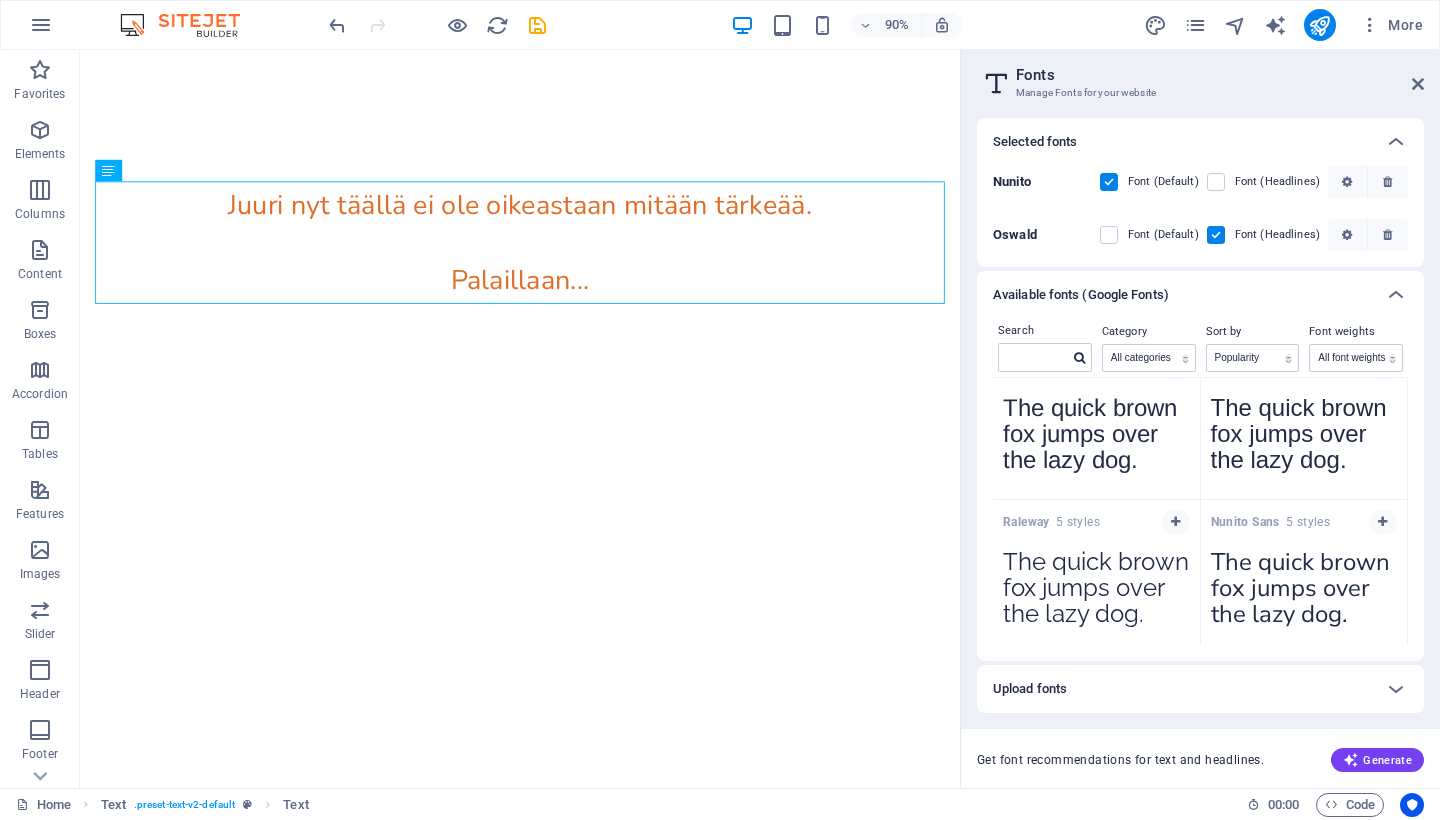 scroll, scrollTop: 801, scrollLeft: 0, axis: vertical 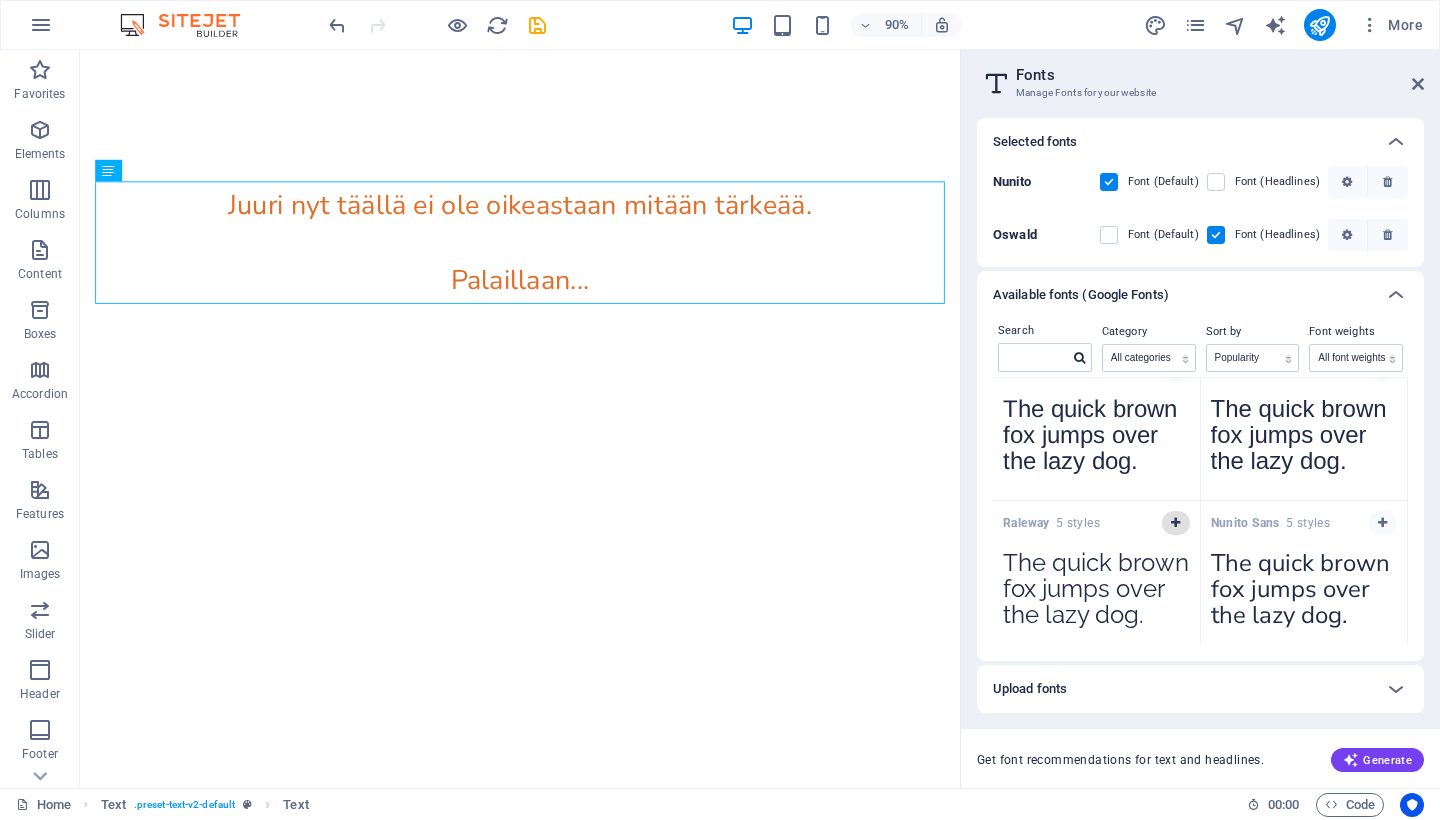 click at bounding box center (1175, 523) 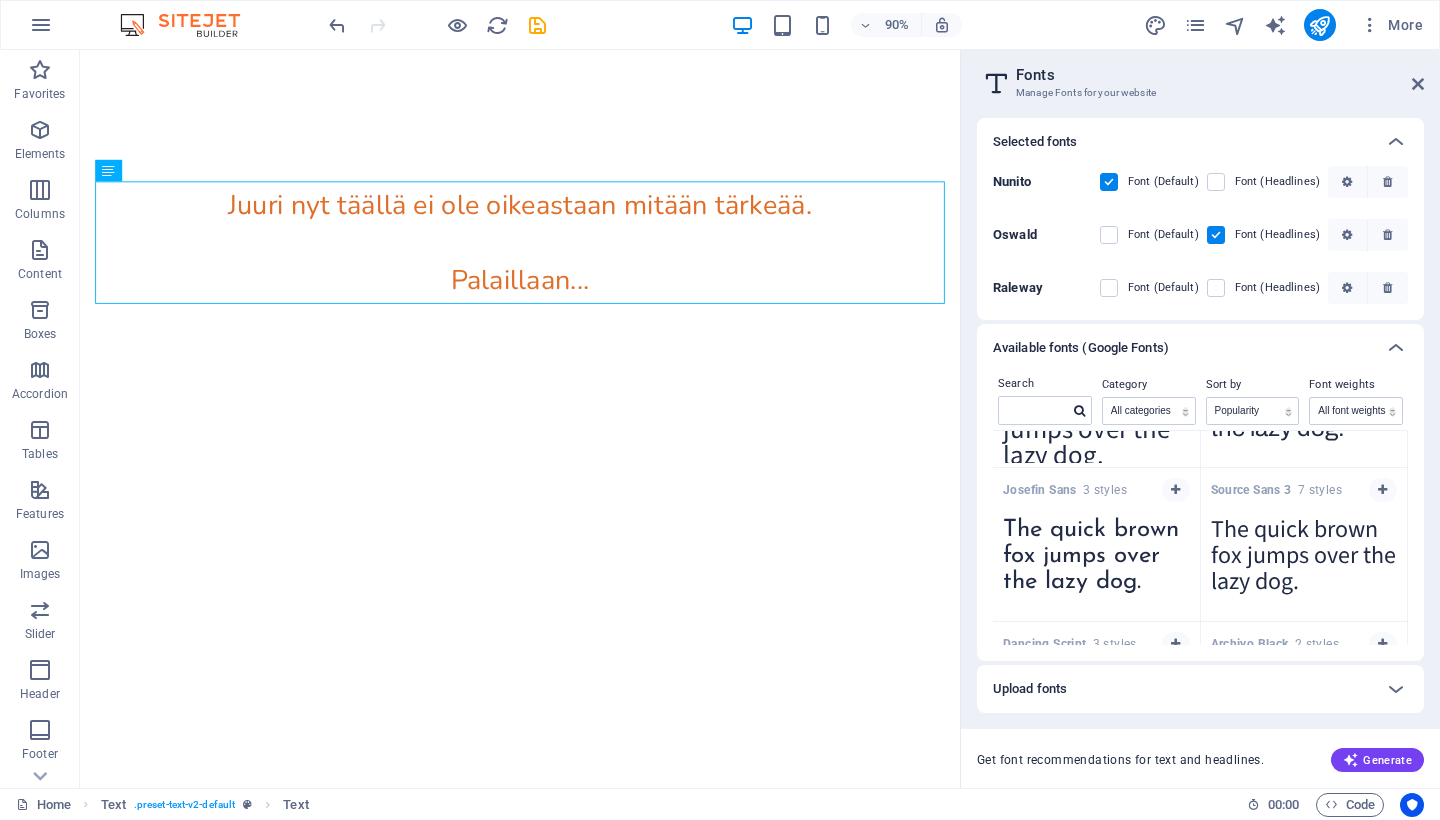 scroll, scrollTop: 4124, scrollLeft: 0, axis: vertical 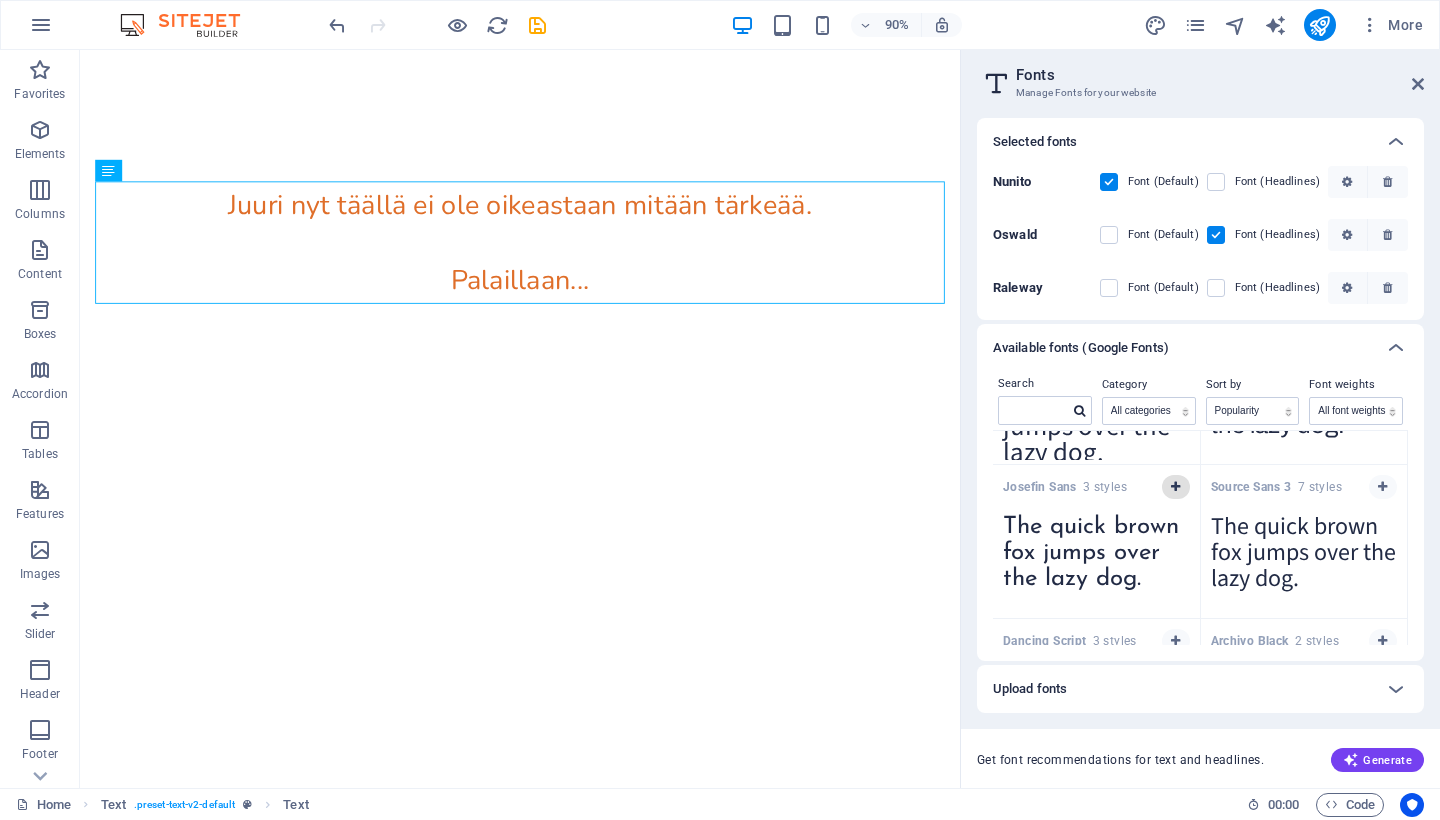 click at bounding box center [1175, 487] 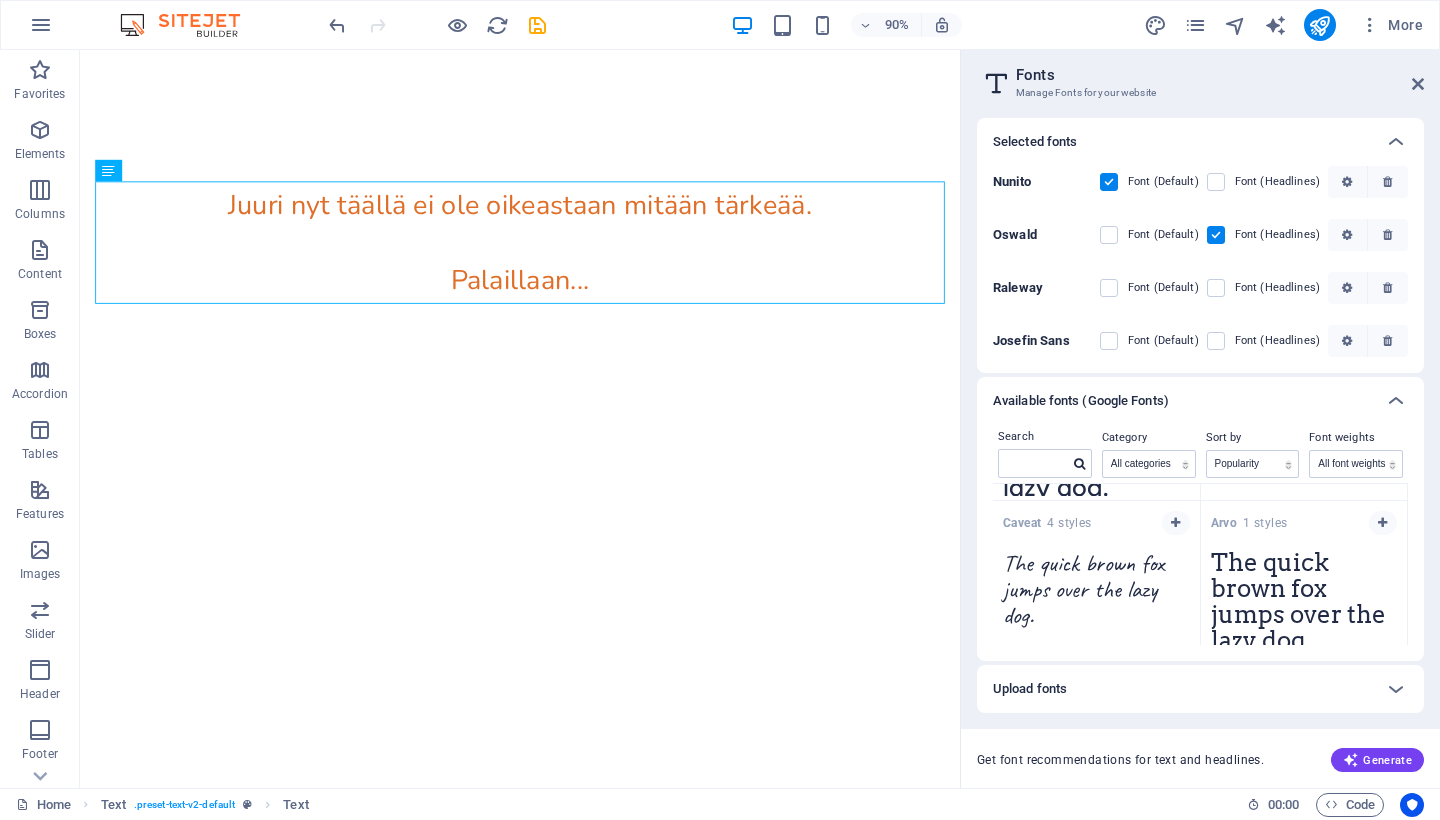 scroll, scrollTop: 7064, scrollLeft: 0, axis: vertical 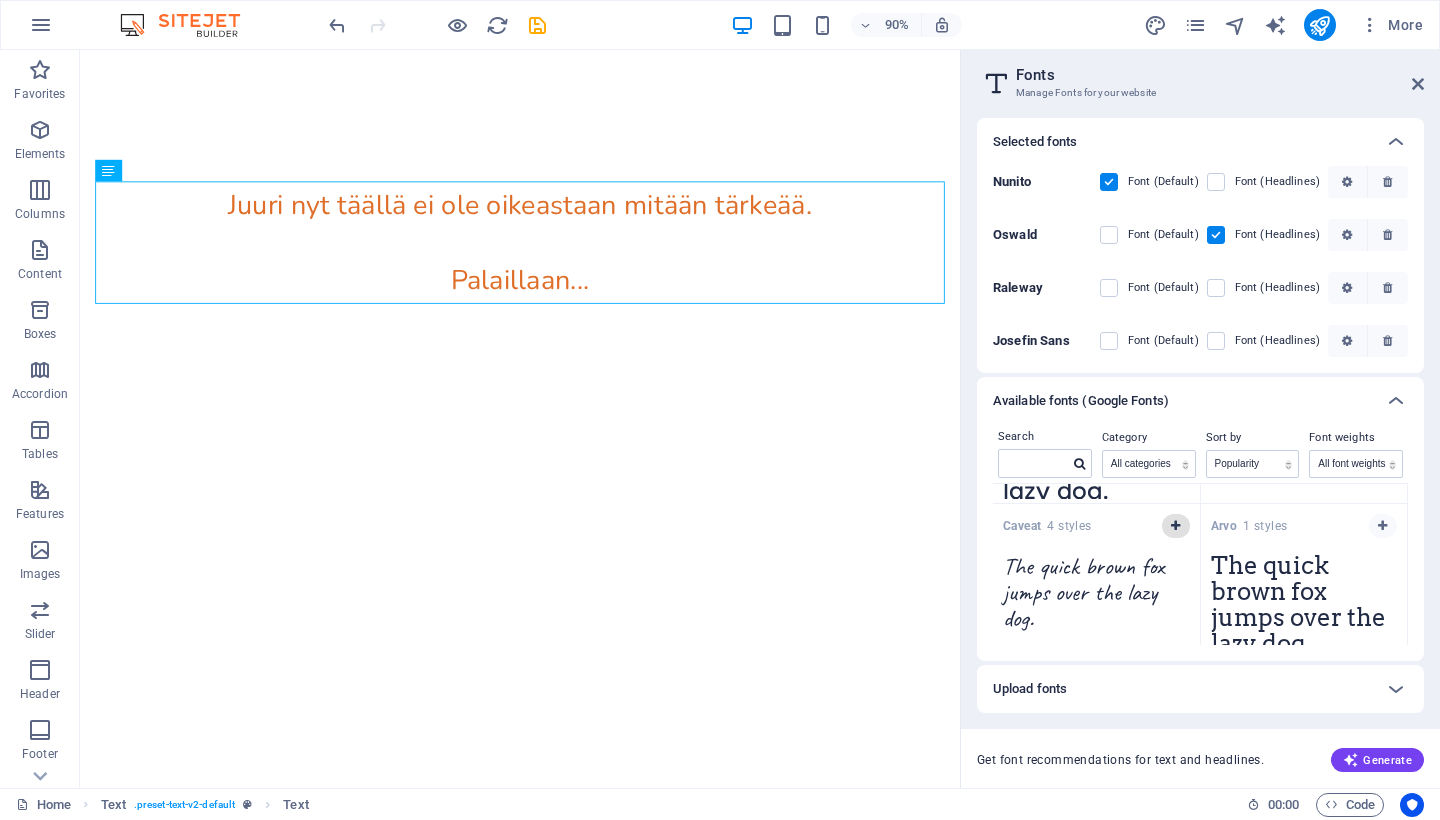 click at bounding box center (1175, 526) 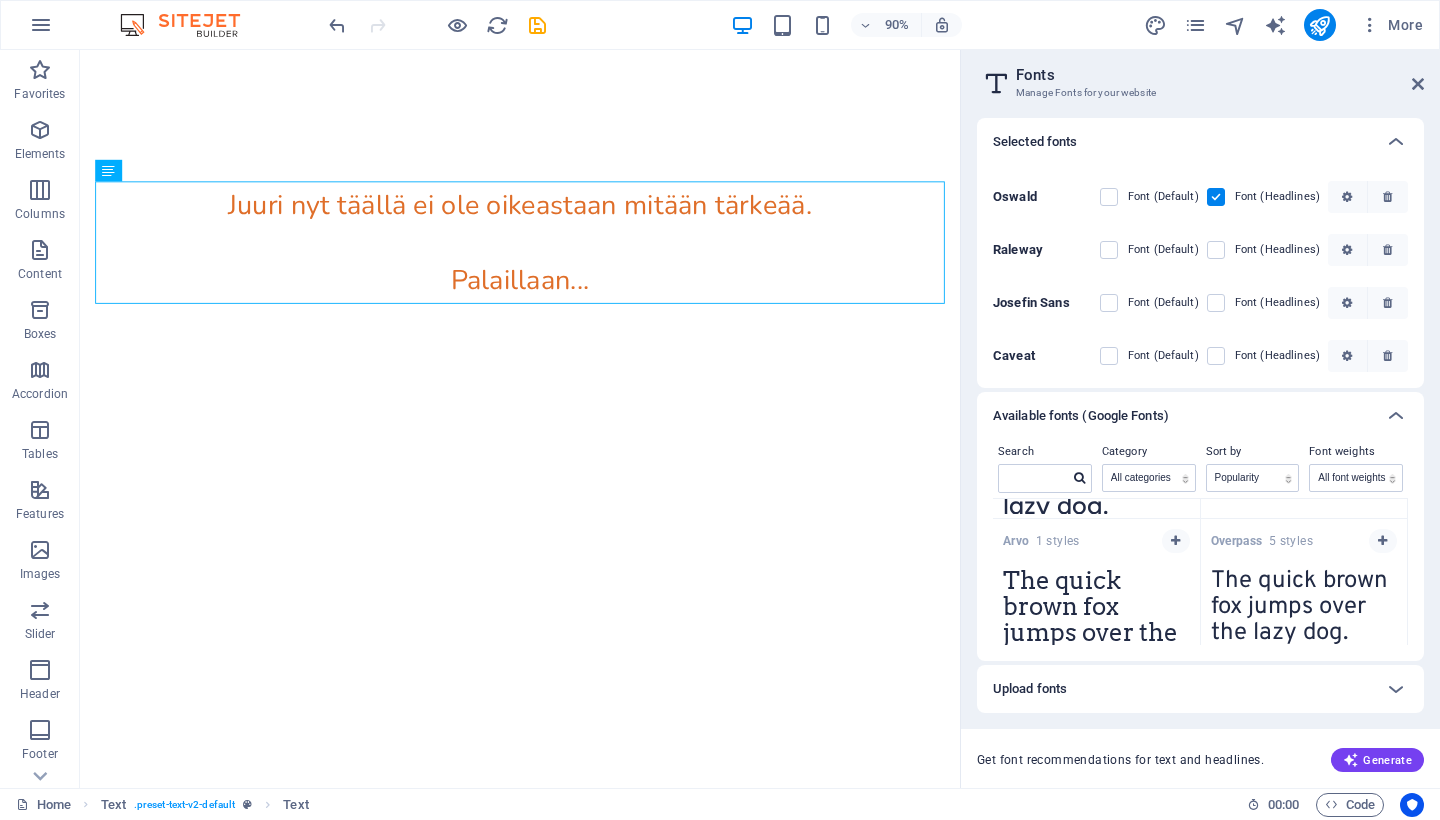 scroll, scrollTop: 38, scrollLeft: 0, axis: vertical 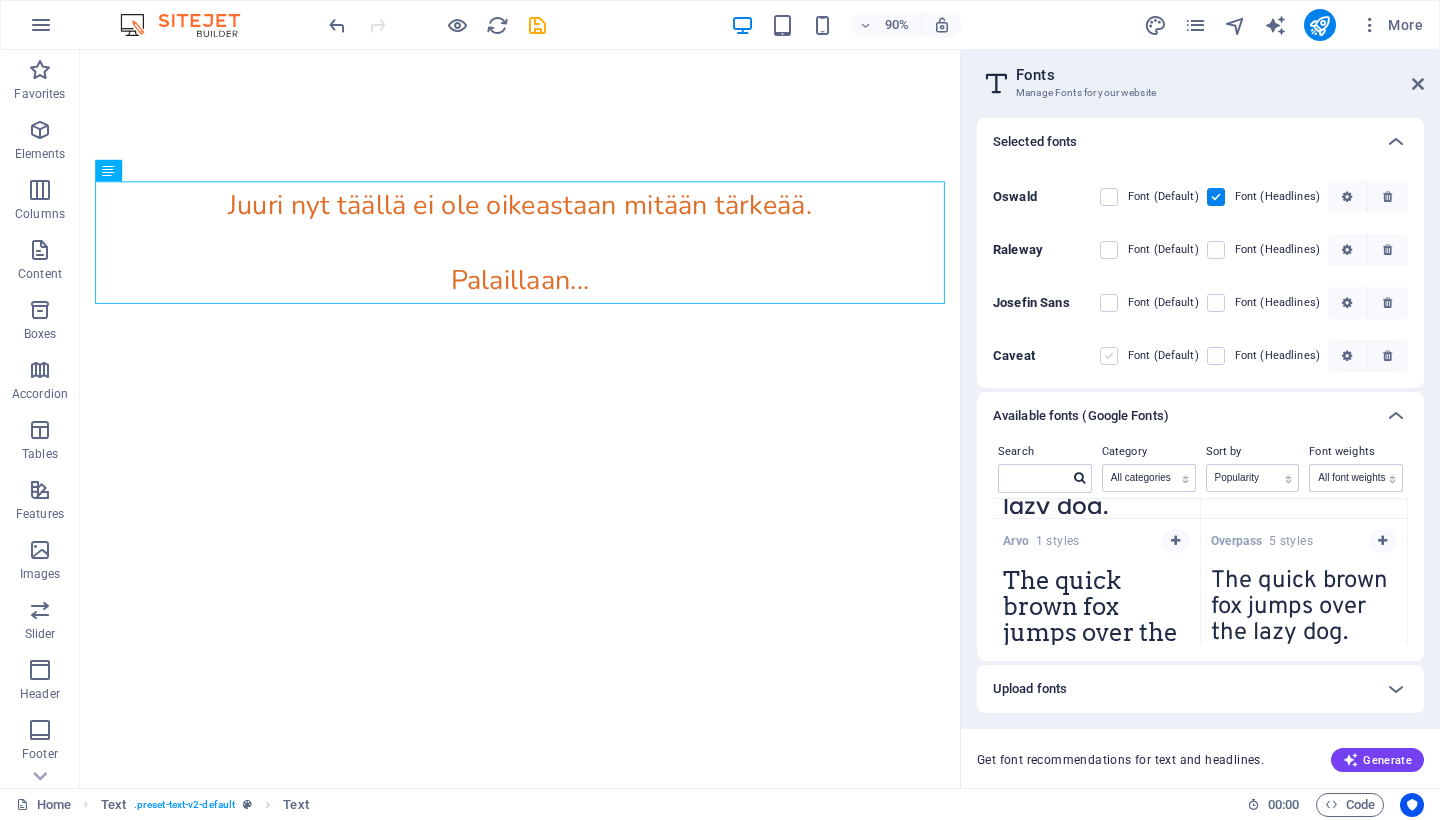 click at bounding box center (1109, 356) 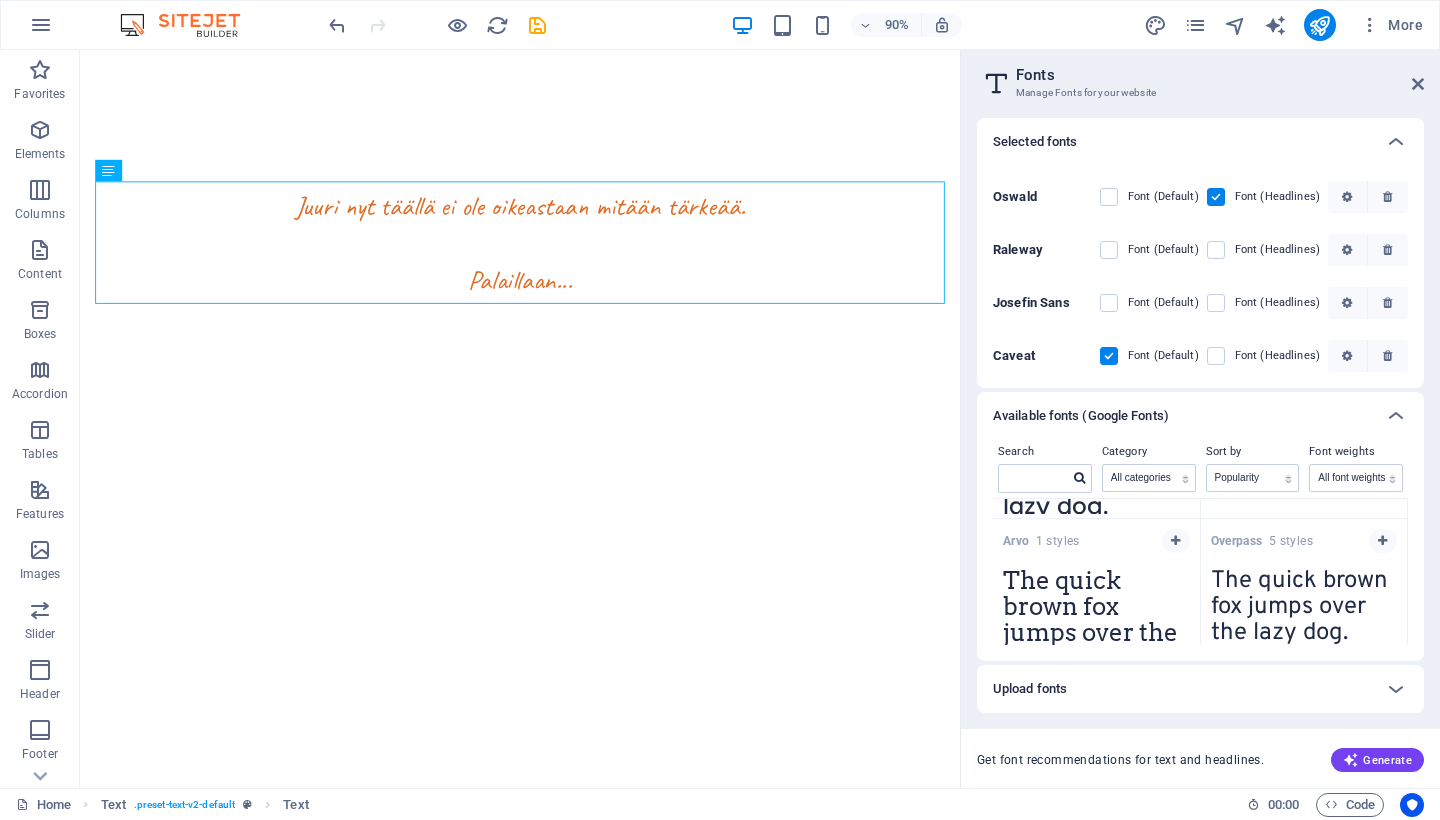 click on "Fonts Manage Fonts for your website Selected fonts Nunito Font (Default) Font (Headlines) Oswald Font (Default) Font (Headlines) Raleway Font (Default) Font (Headlines) Josefin Sans Font (Default) Font (Headlines) Caveat Font (Default) Font (Headlines) Available fonts (Google Fonts) Search Category All categories serif display monospace sans-serif handwriting Sort by Name Category Popularity Font weights All font weights 100 100italic 200 200italic 300 300italic 500 500italic 600 600italic 700 700italic 800 800italic 900 900italic italic regular Roboto 9   styles The quick brown fox jumps over the lazy dog. Copy text to all previews Open Sans 10   styles The quick brown fox jumps over the lazy dog. Copy text to all previews Noto Sans JP 5   styles The quick brown fox jumps over the lazy dog. Copy text to all previews Montserrat 5   styles The quick brown fox jumps over the lazy dog. Copy text to all previews Inter 7   styles The quick brown fox jumps over the lazy dog. Copy text to all previews Poppins 3   2" at bounding box center (1200, 419) 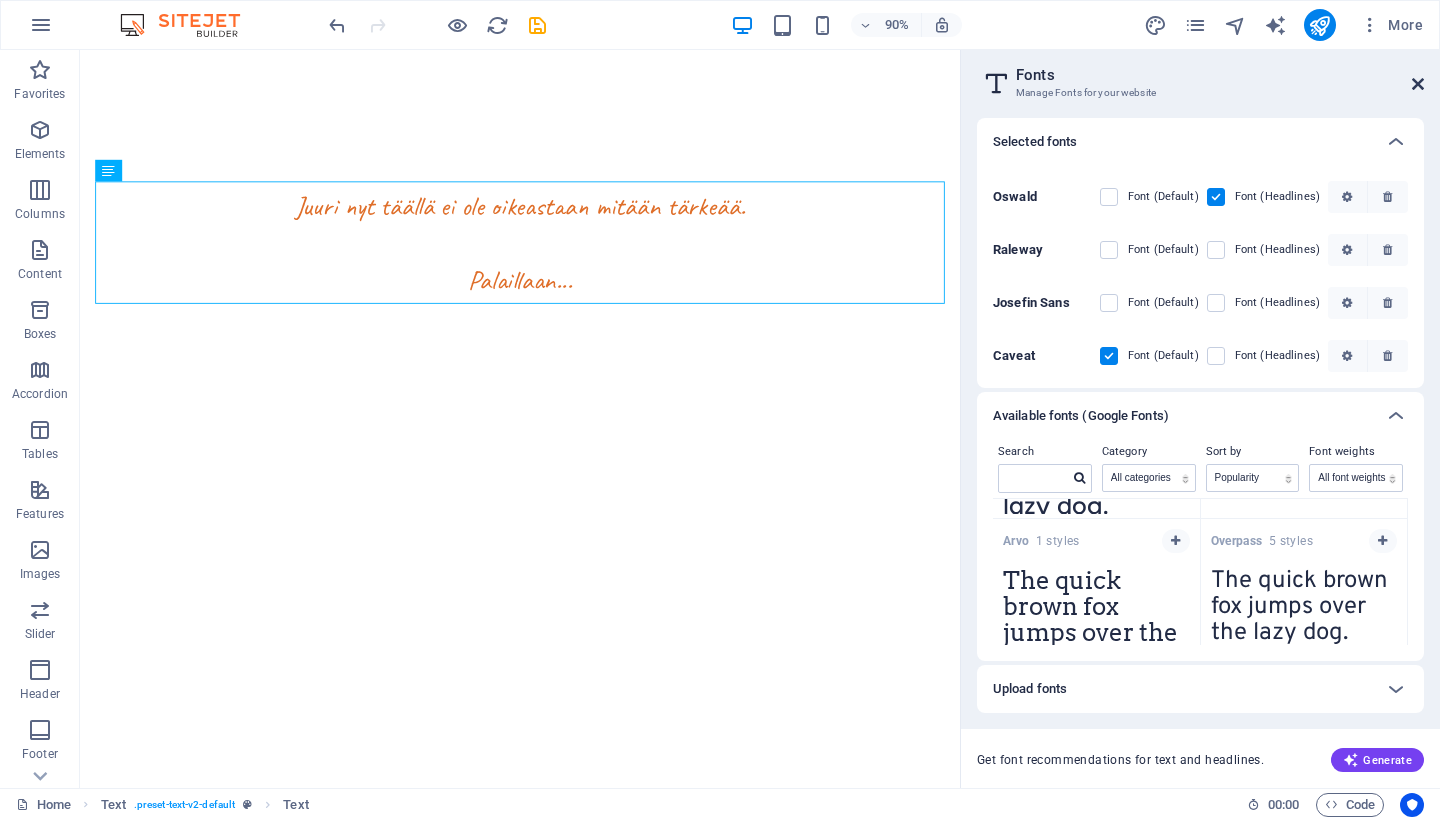 click at bounding box center [1418, 84] 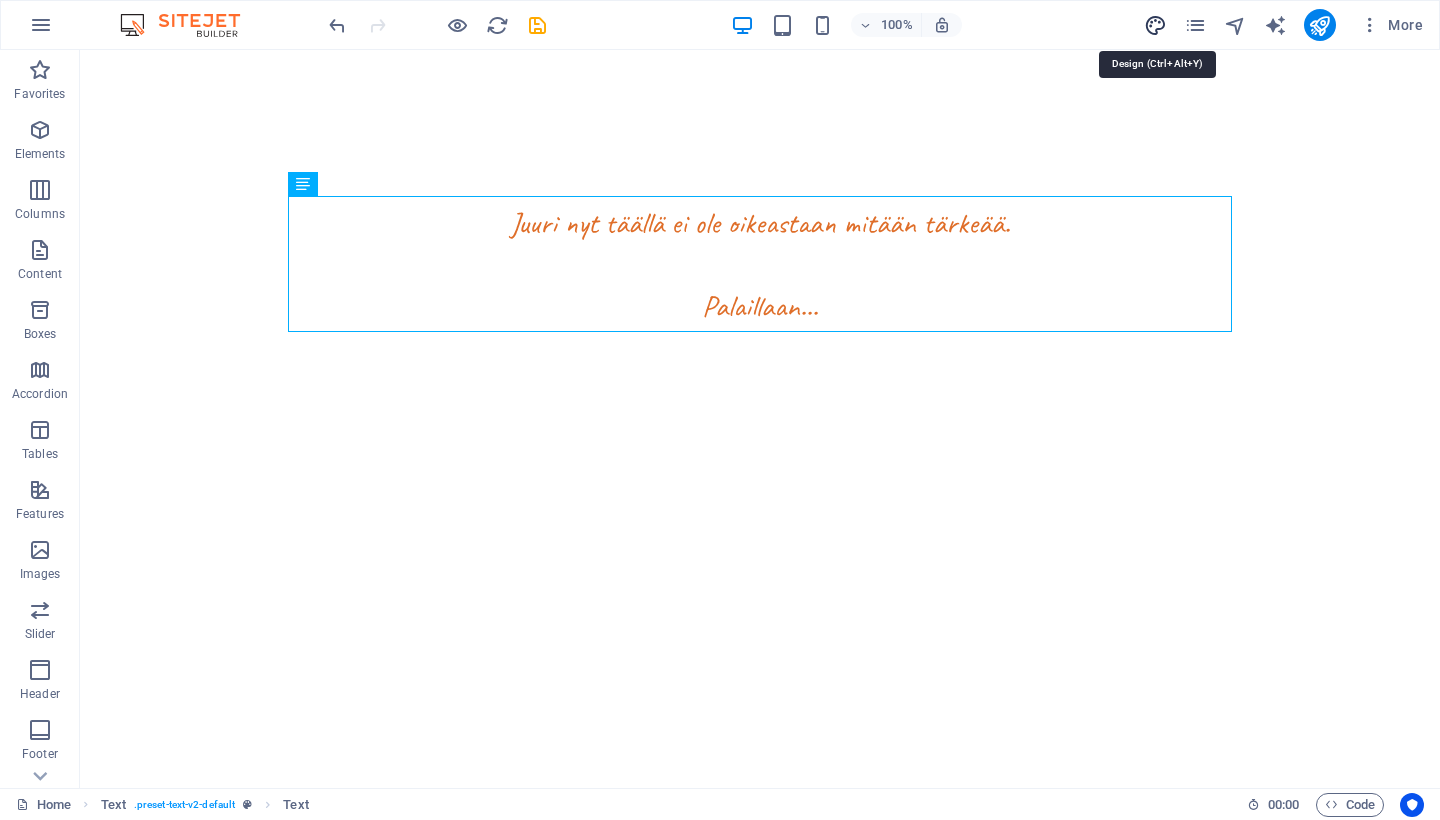 click at bounding box center (1155, 25) 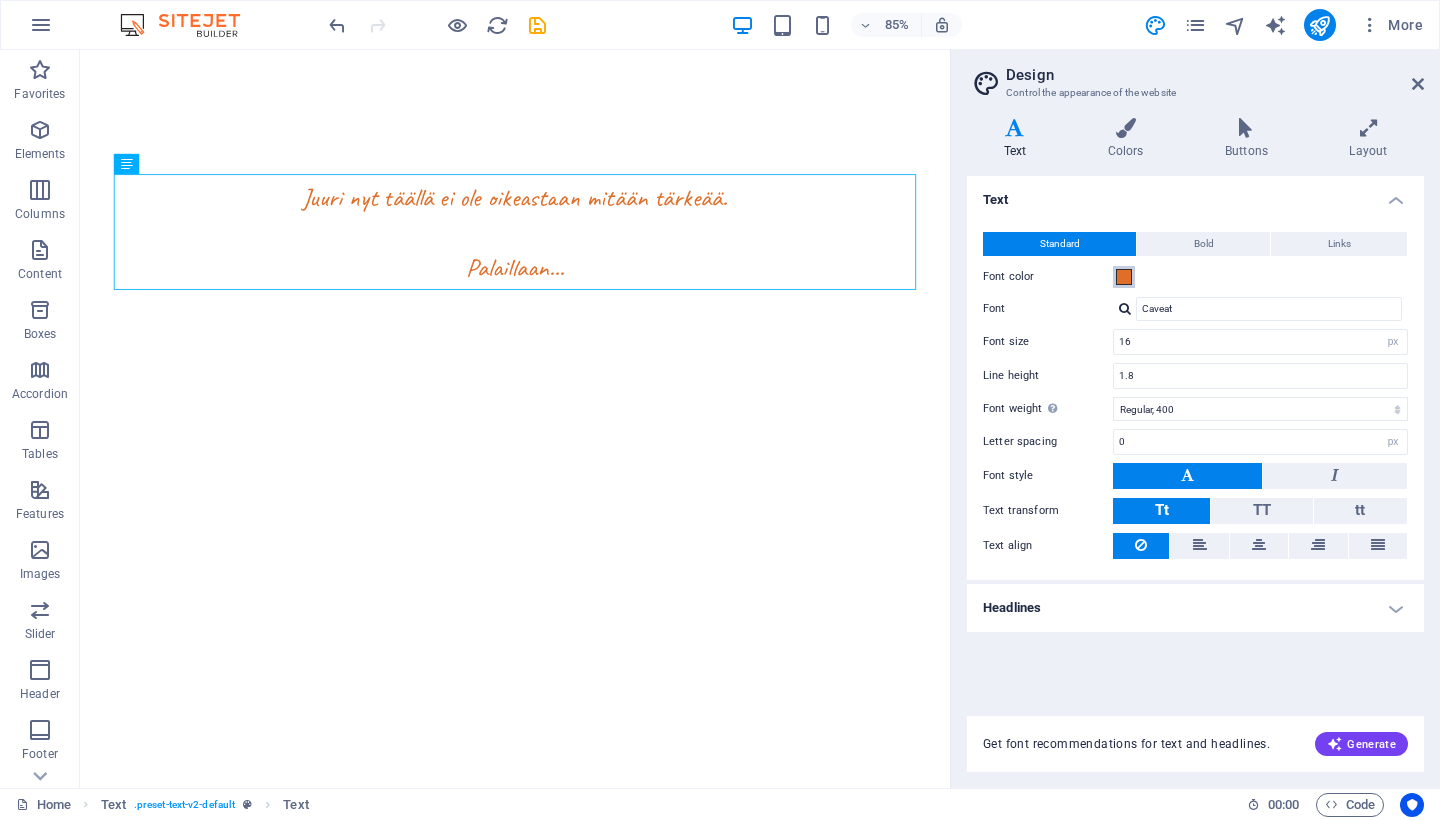 click at bounding box center [1124, 277] 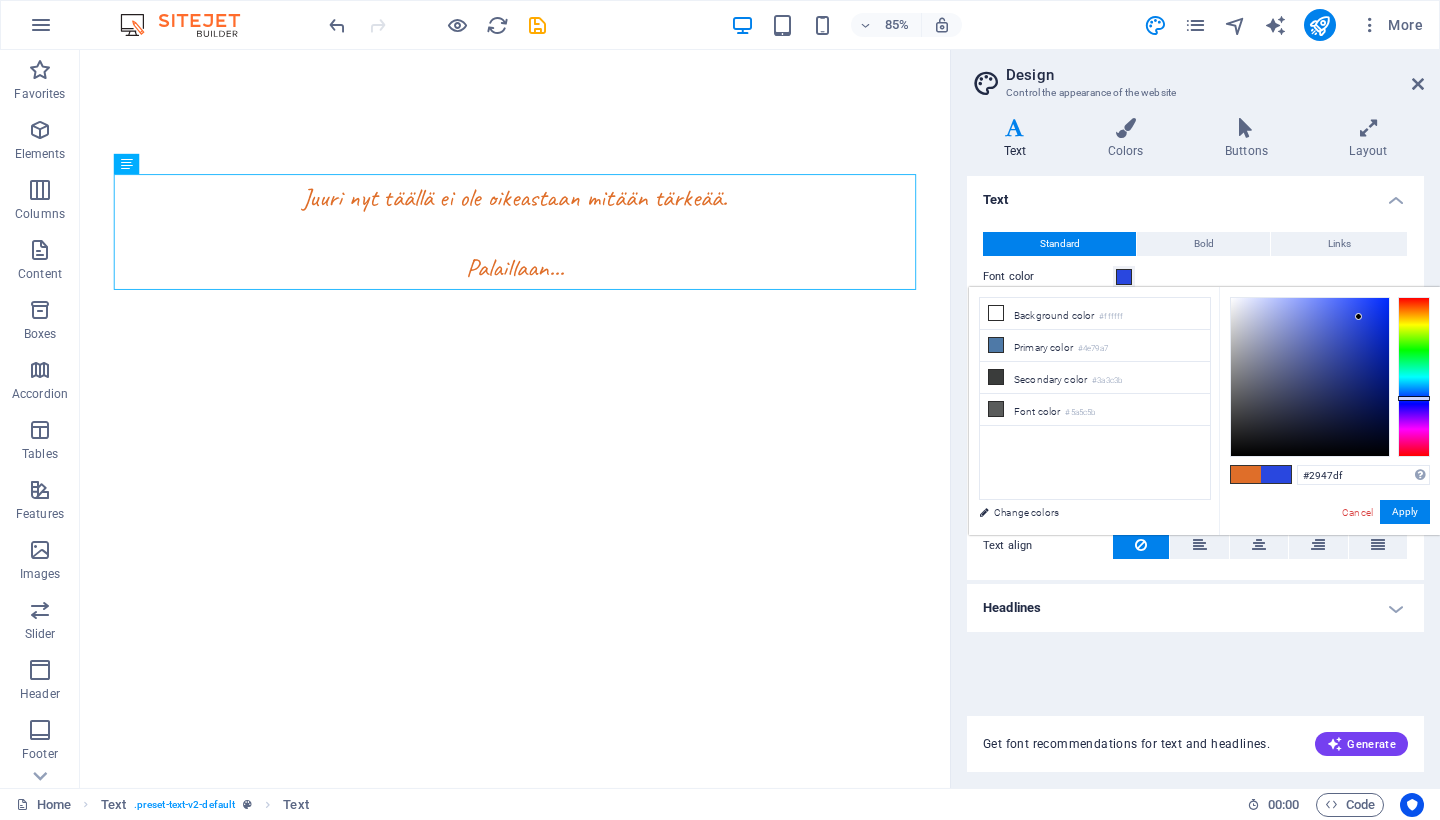 click at bounding box center (1414, 377) 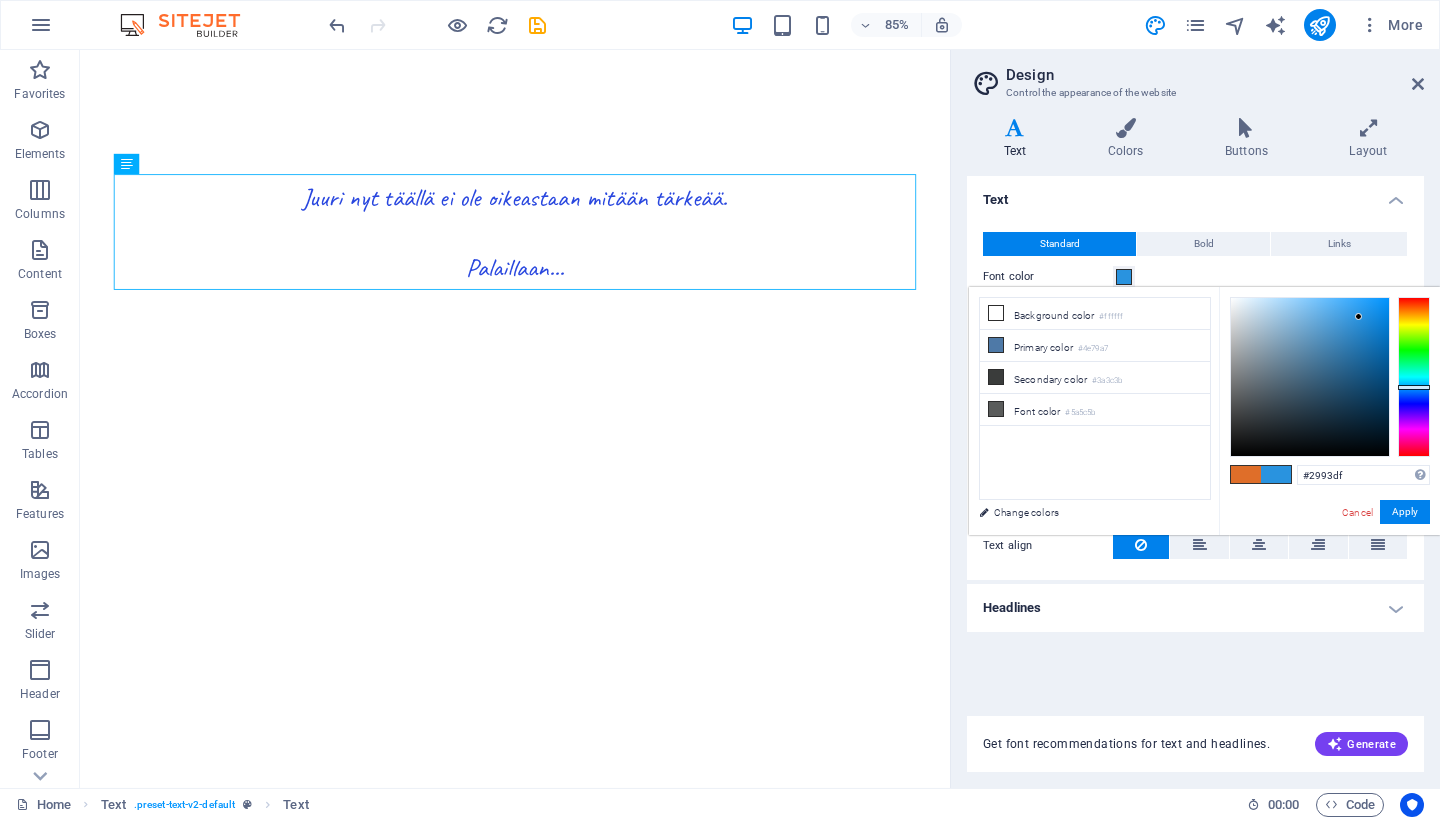 click at bounding box center (1414, 377) 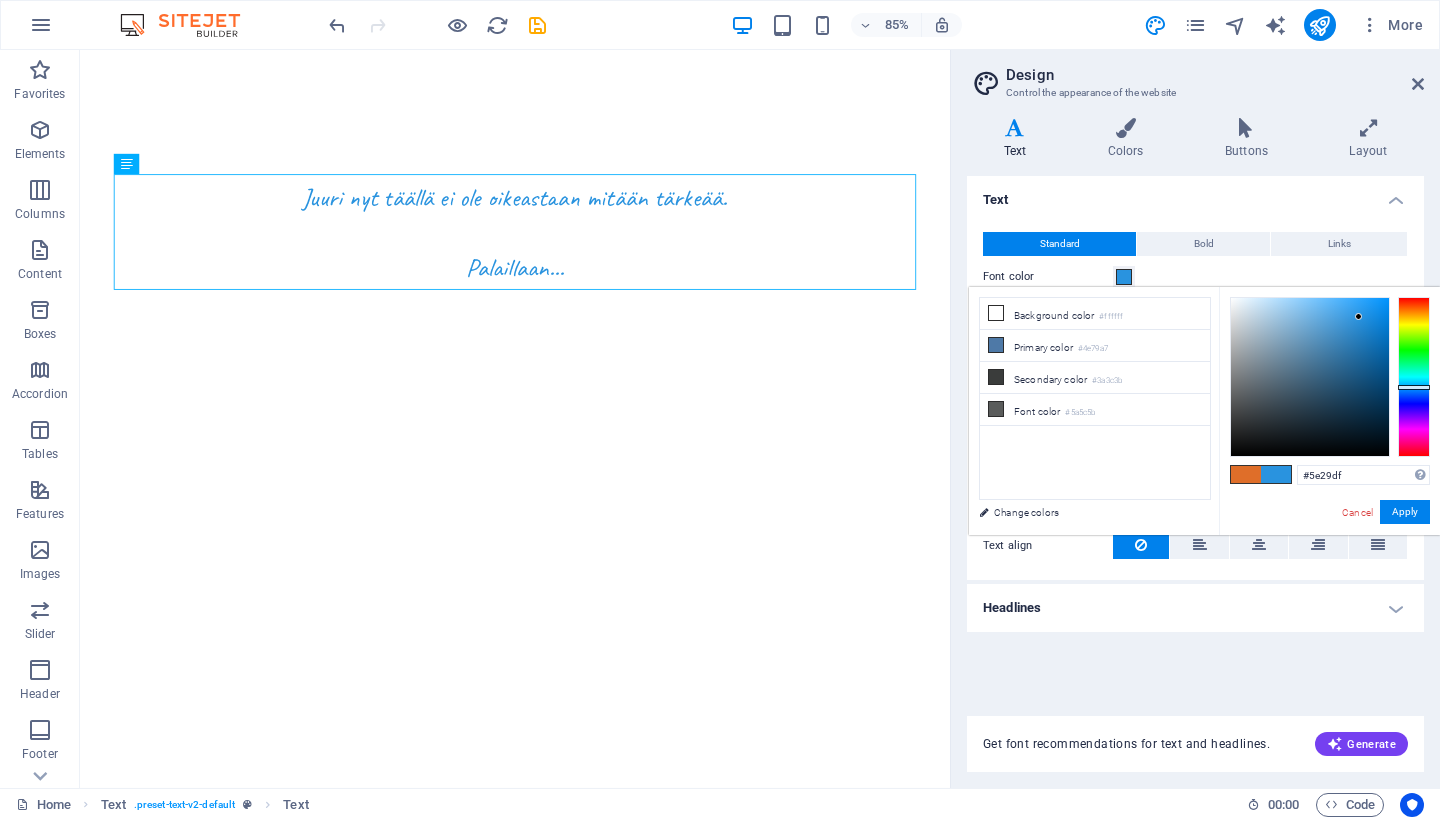 click at bounding box center [1414, 377] 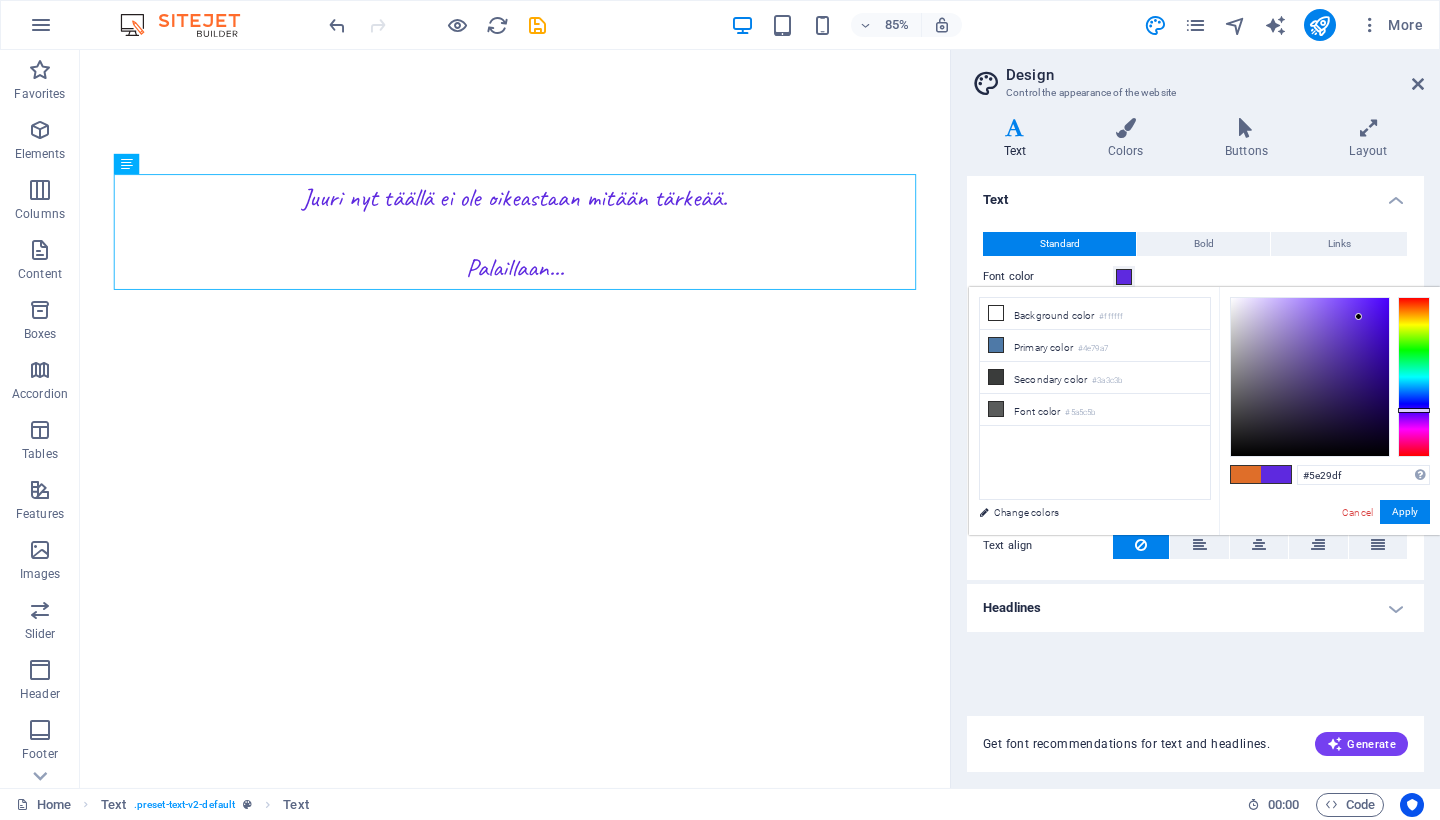 type on "#2955df" 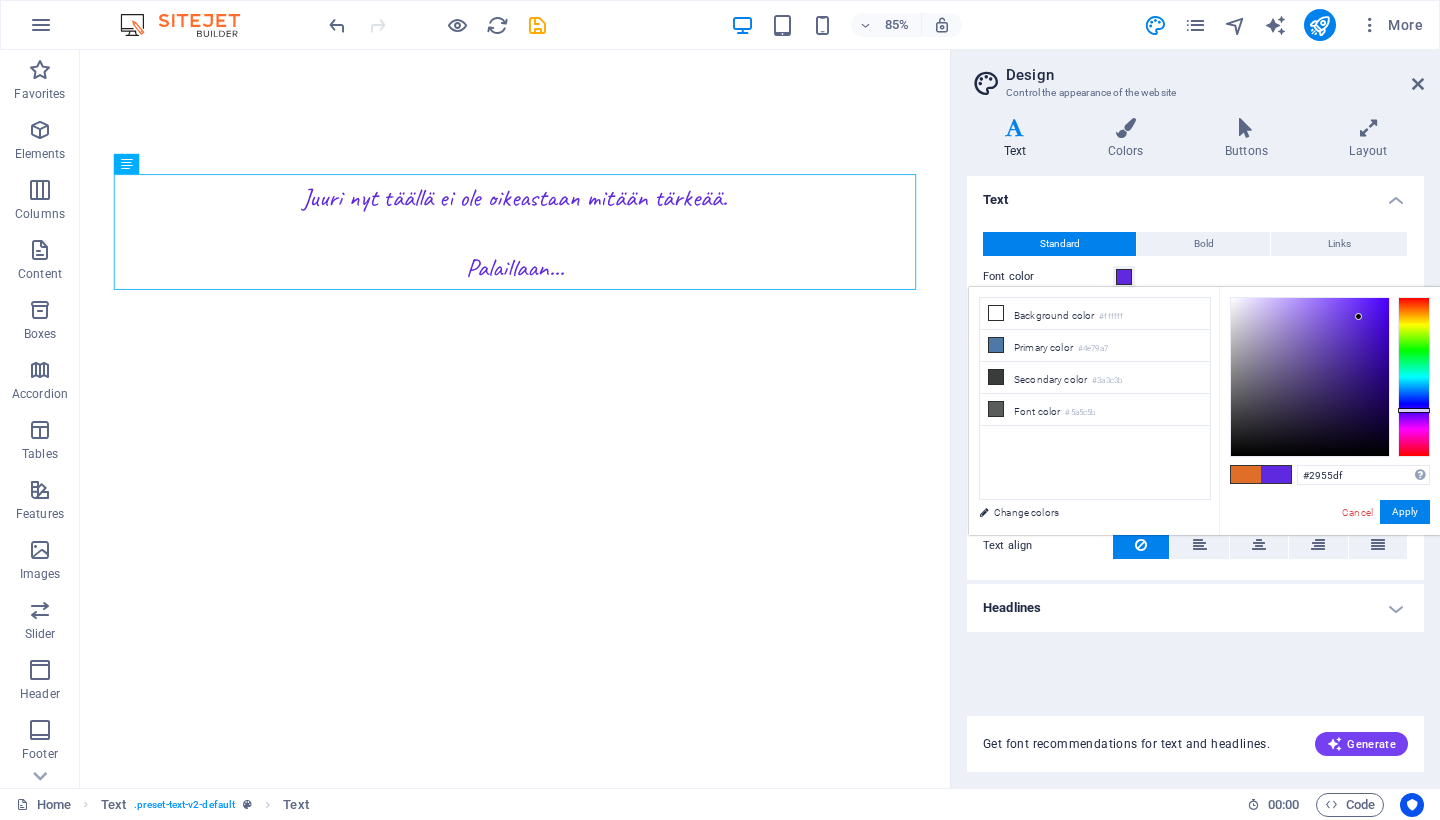 click at bounding box center (1414, 377) 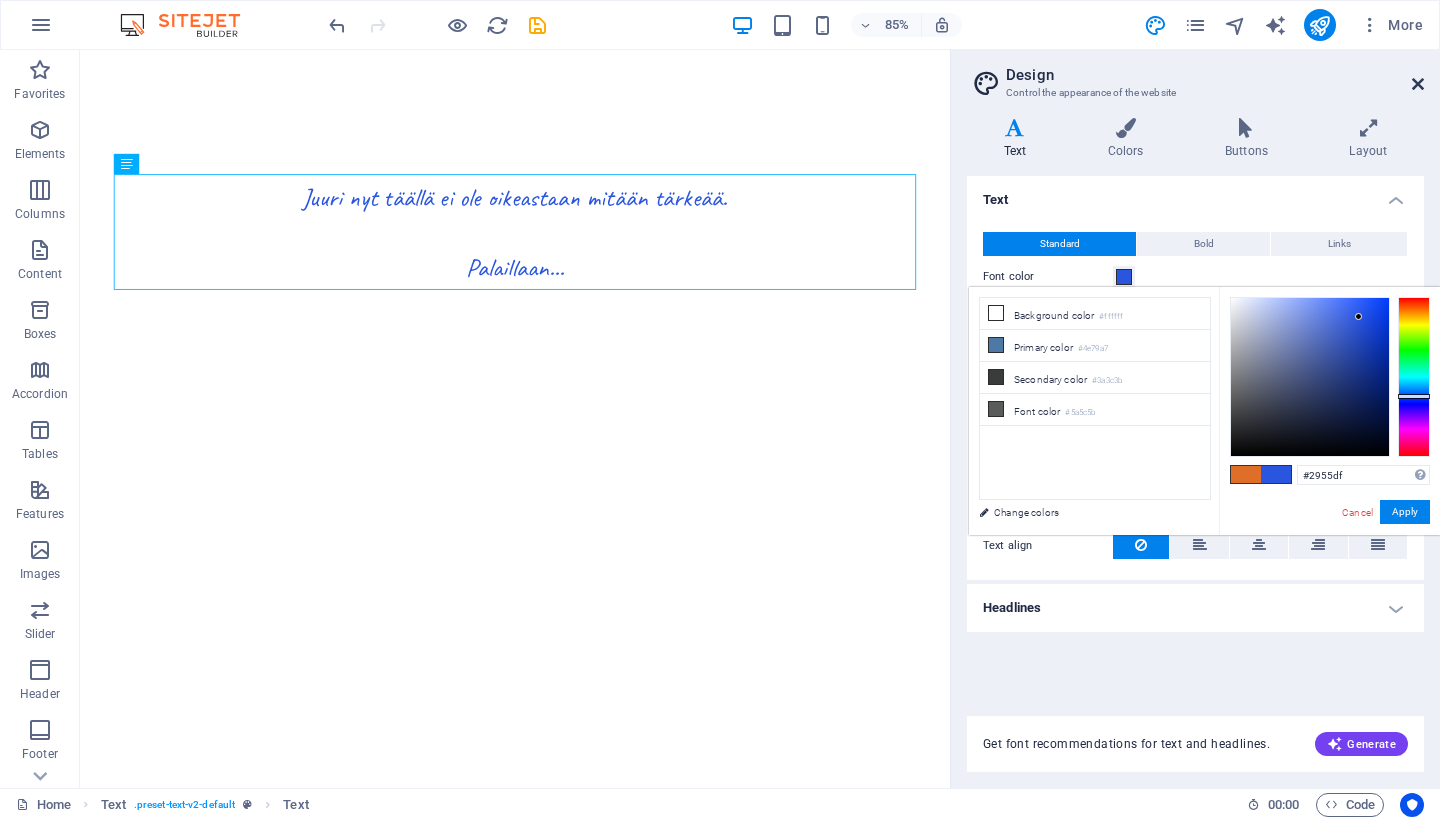 click at bounding box center (1418, 84) 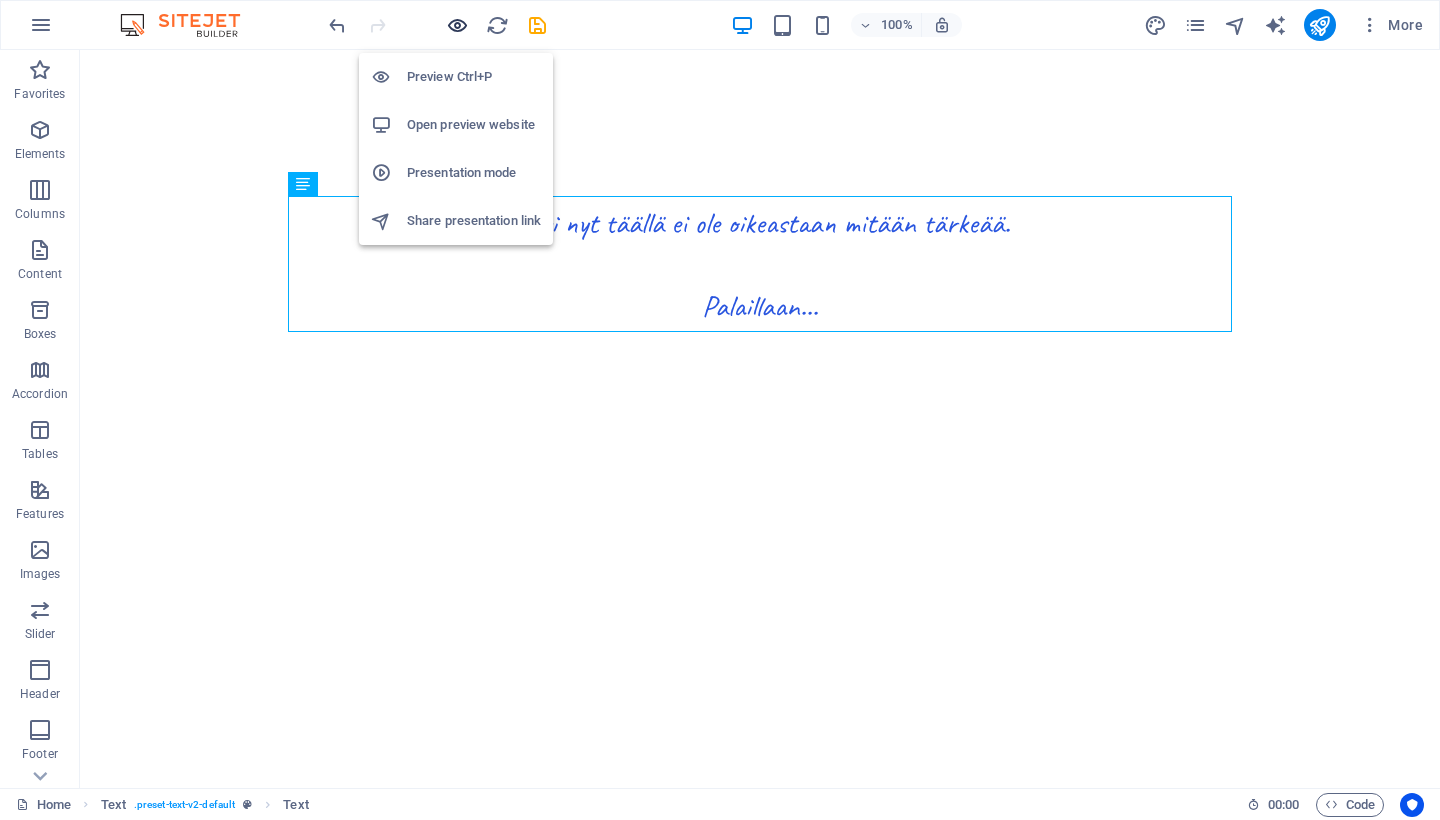 click at bounding box center [457, 25] 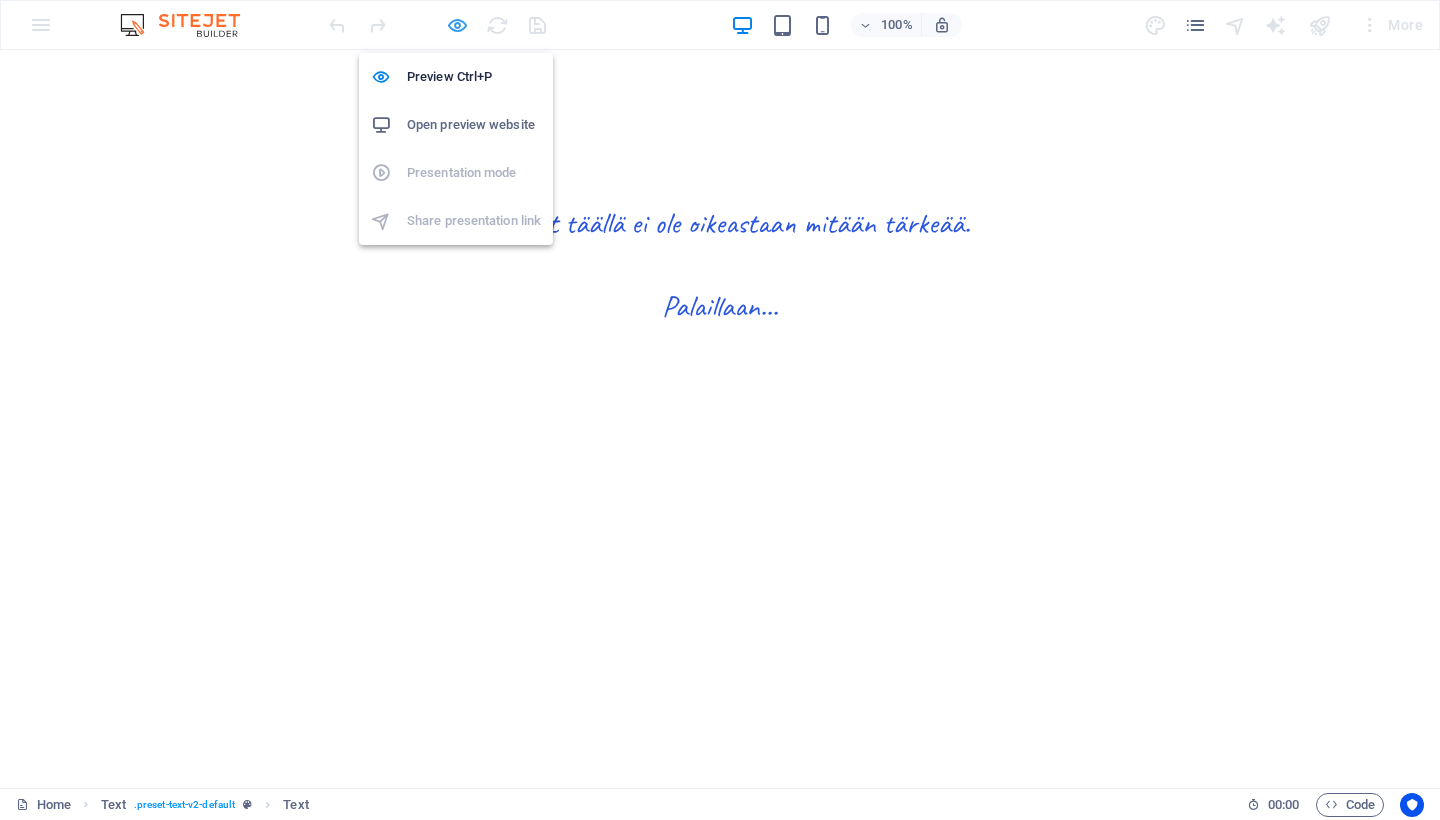 click at bounding box center (457, 25) 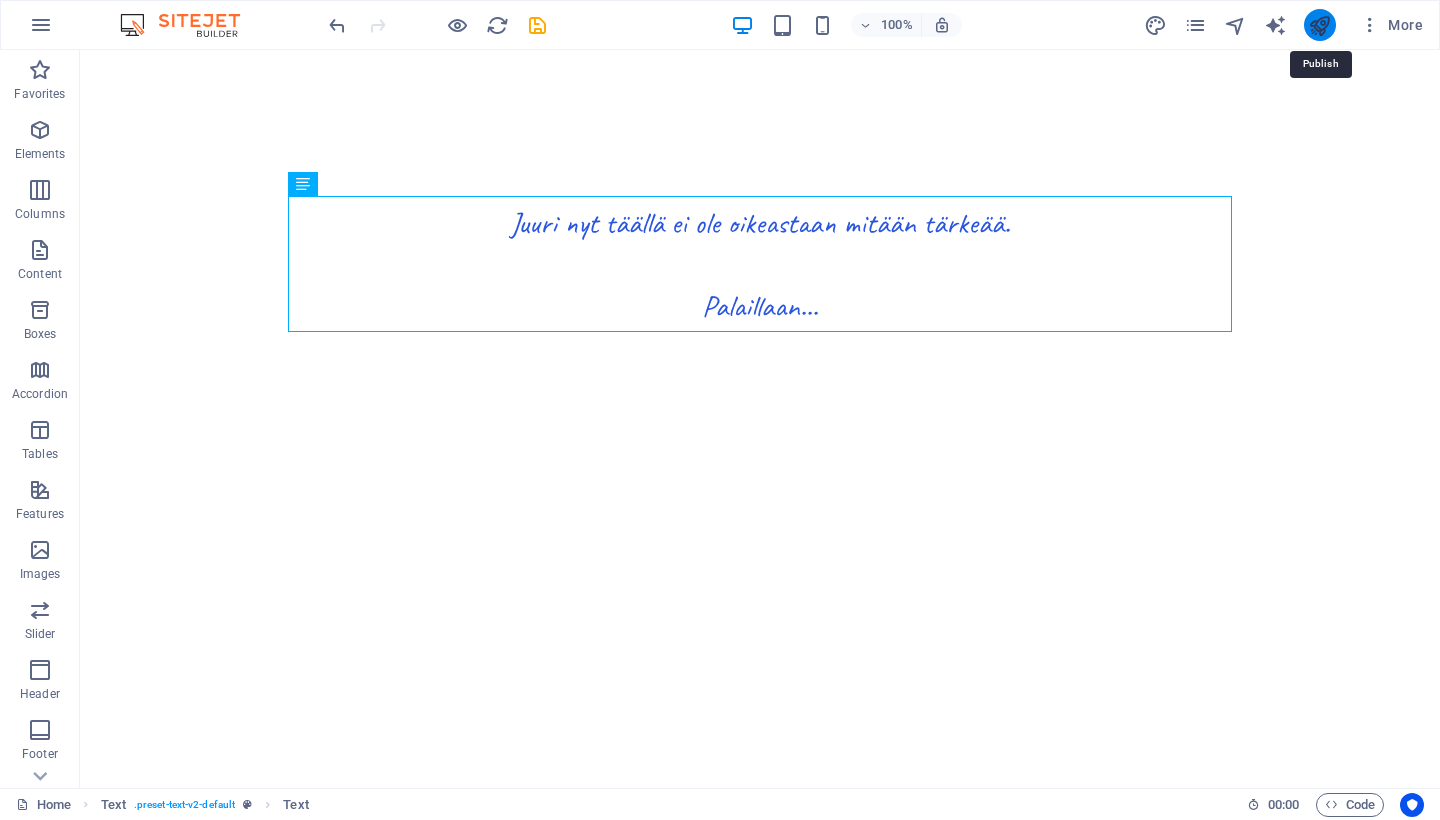 click at bounding box center [1319, 25] 